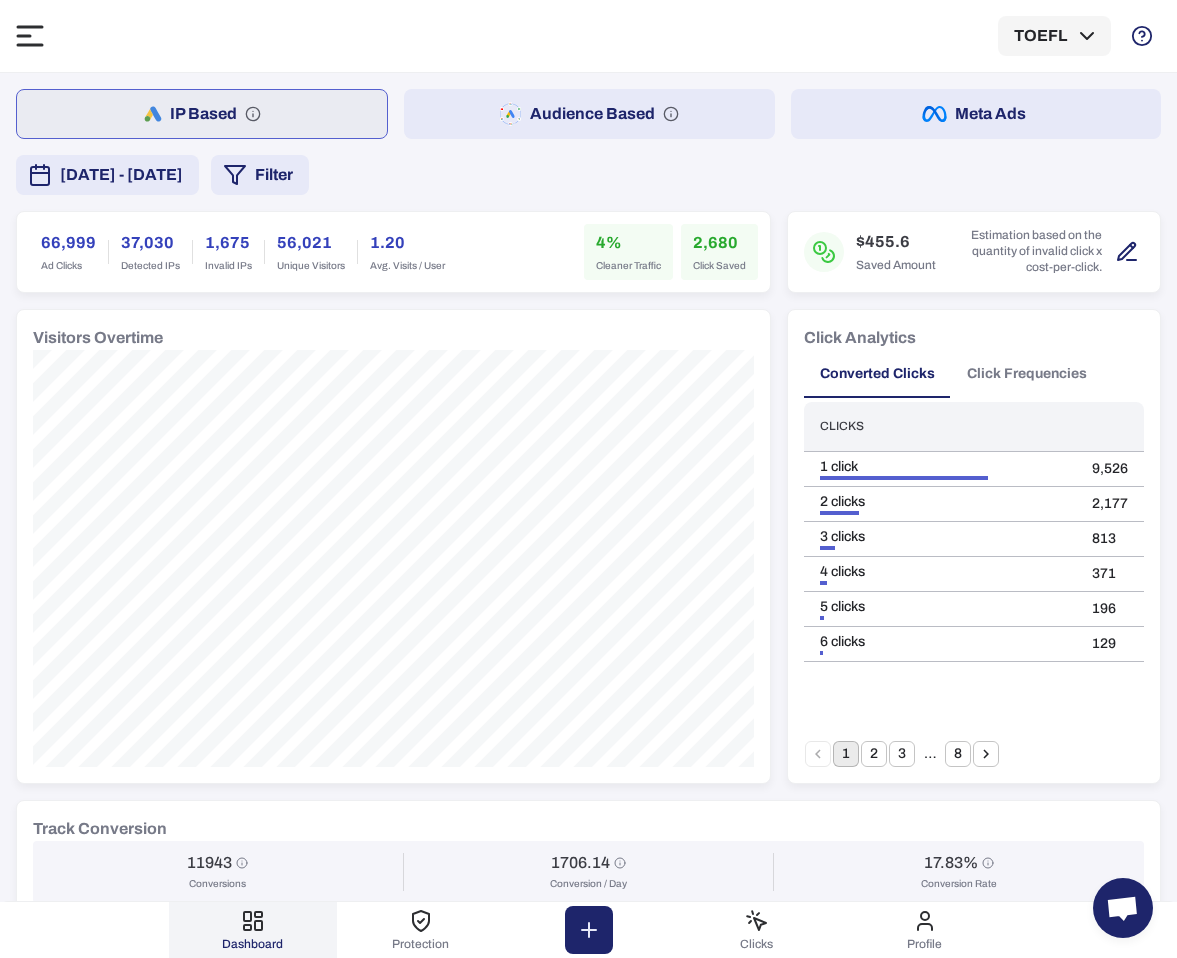 scroll, scrollTop: 0, scrollLeft: 0, axis: both 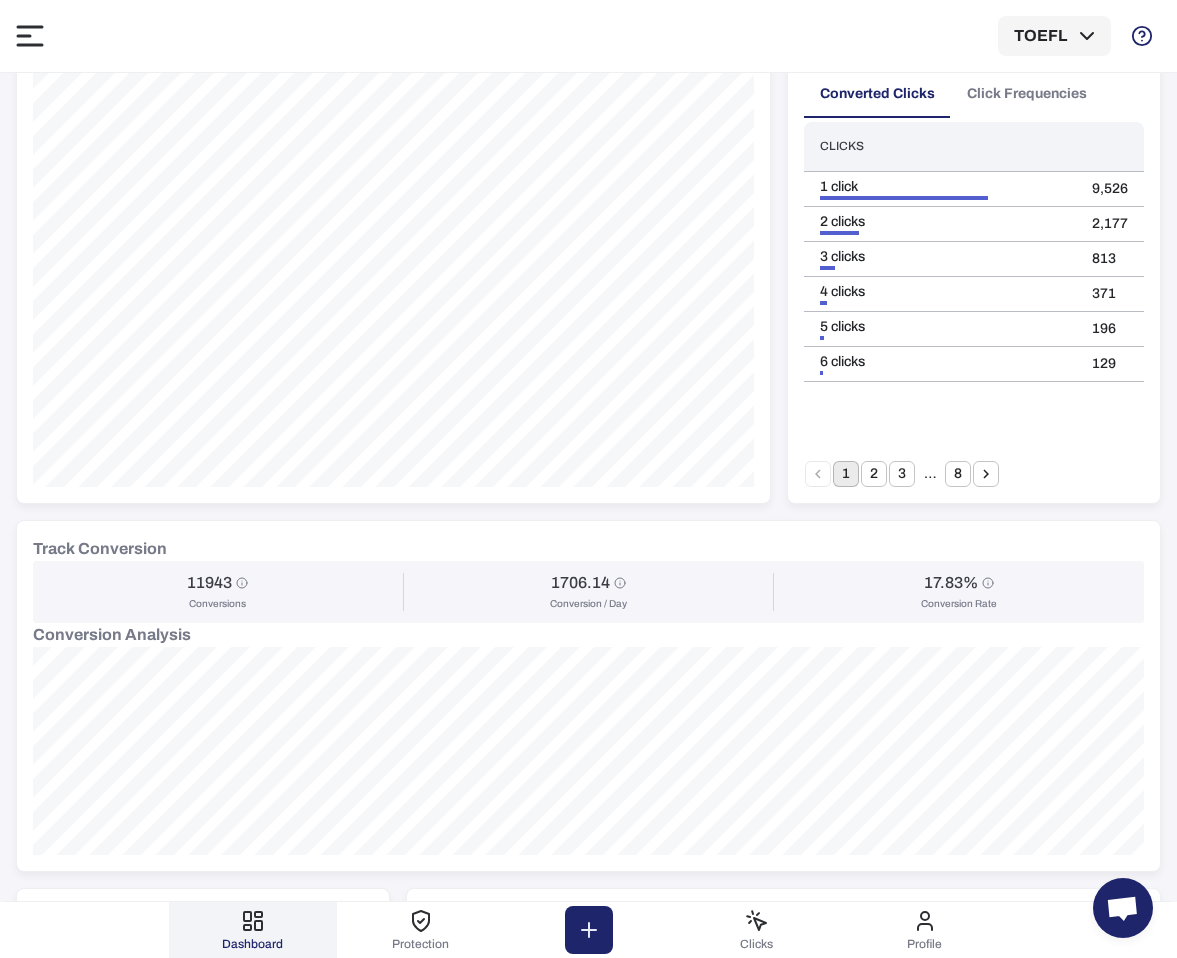 click 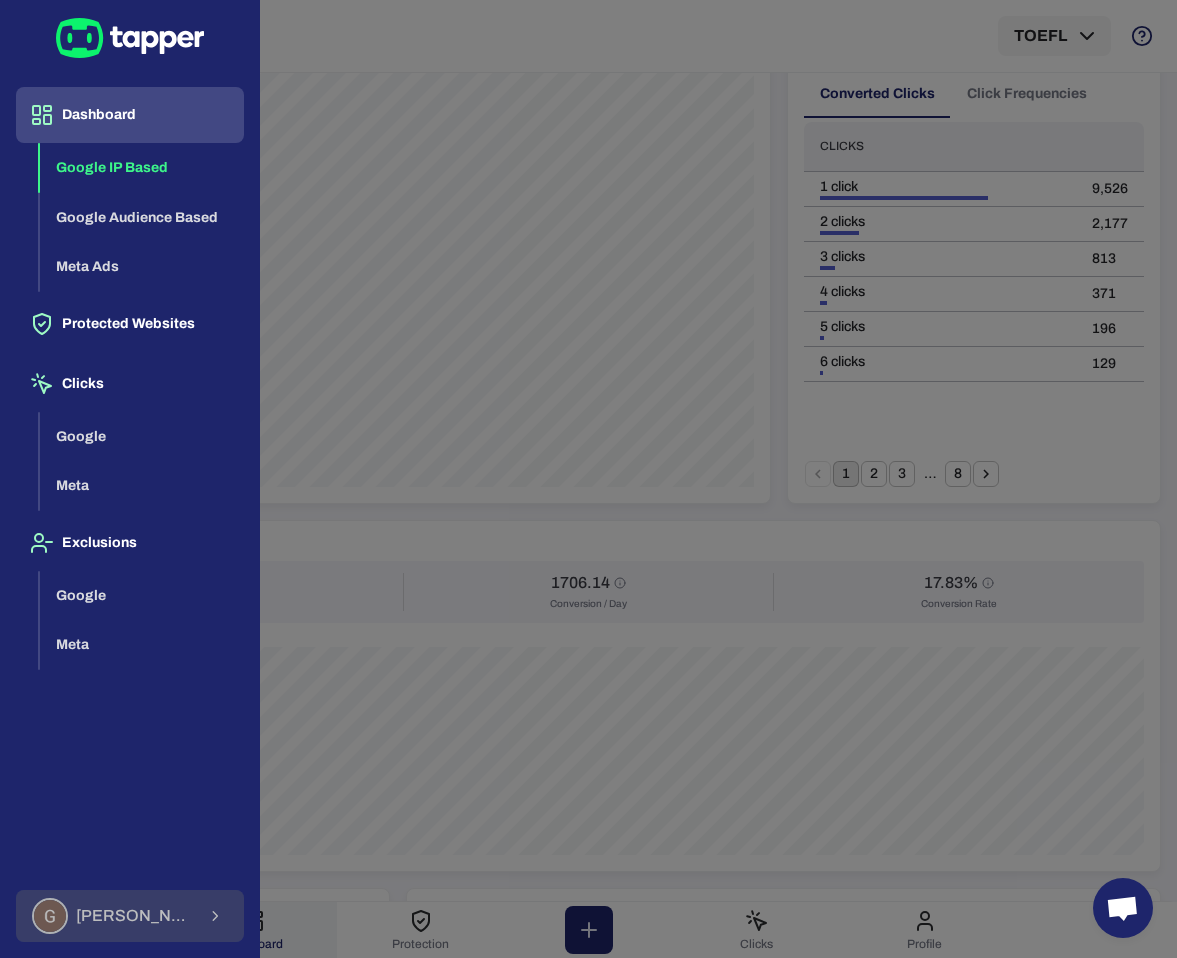 click on "[PERSON_NAME]" at bounding box center [135, 916] 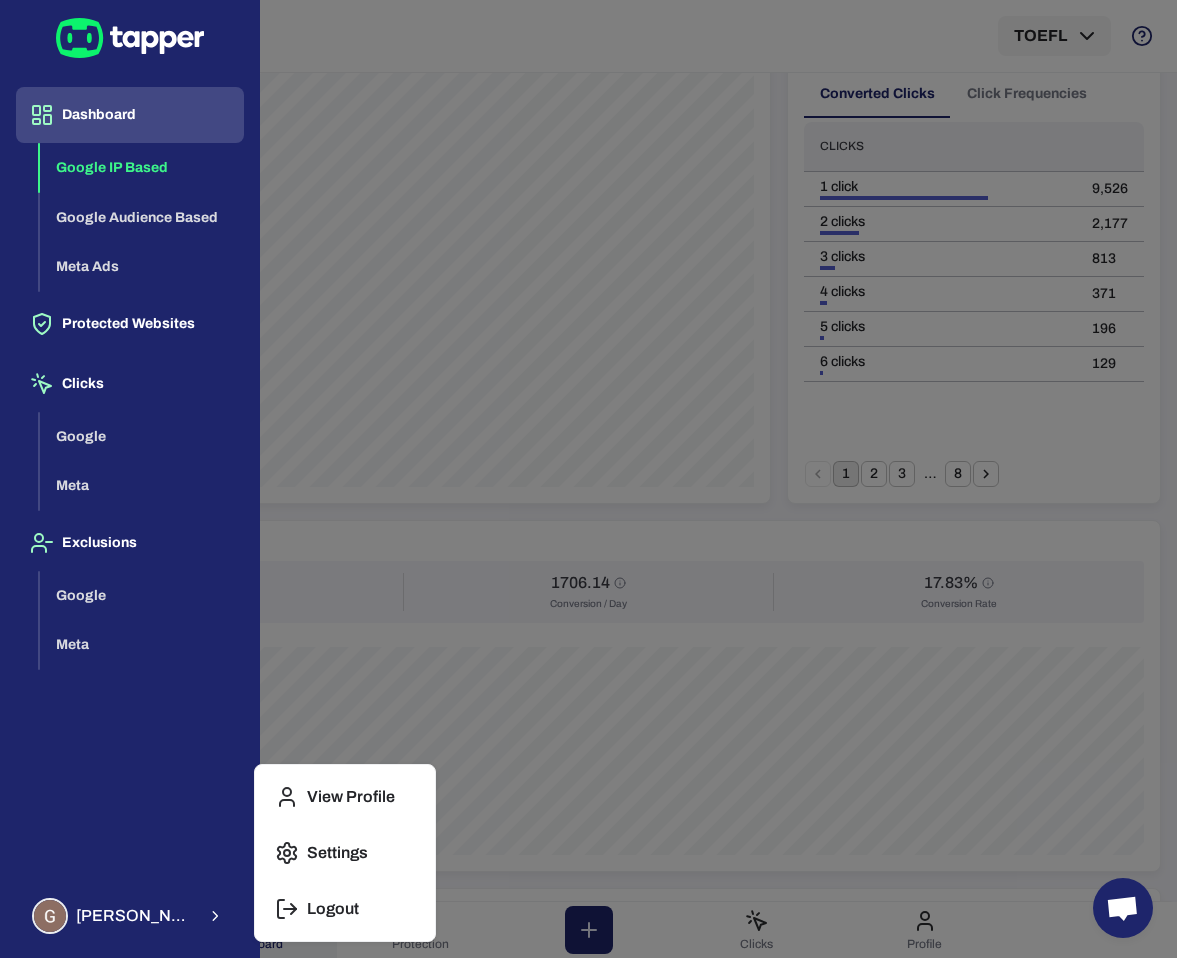 click 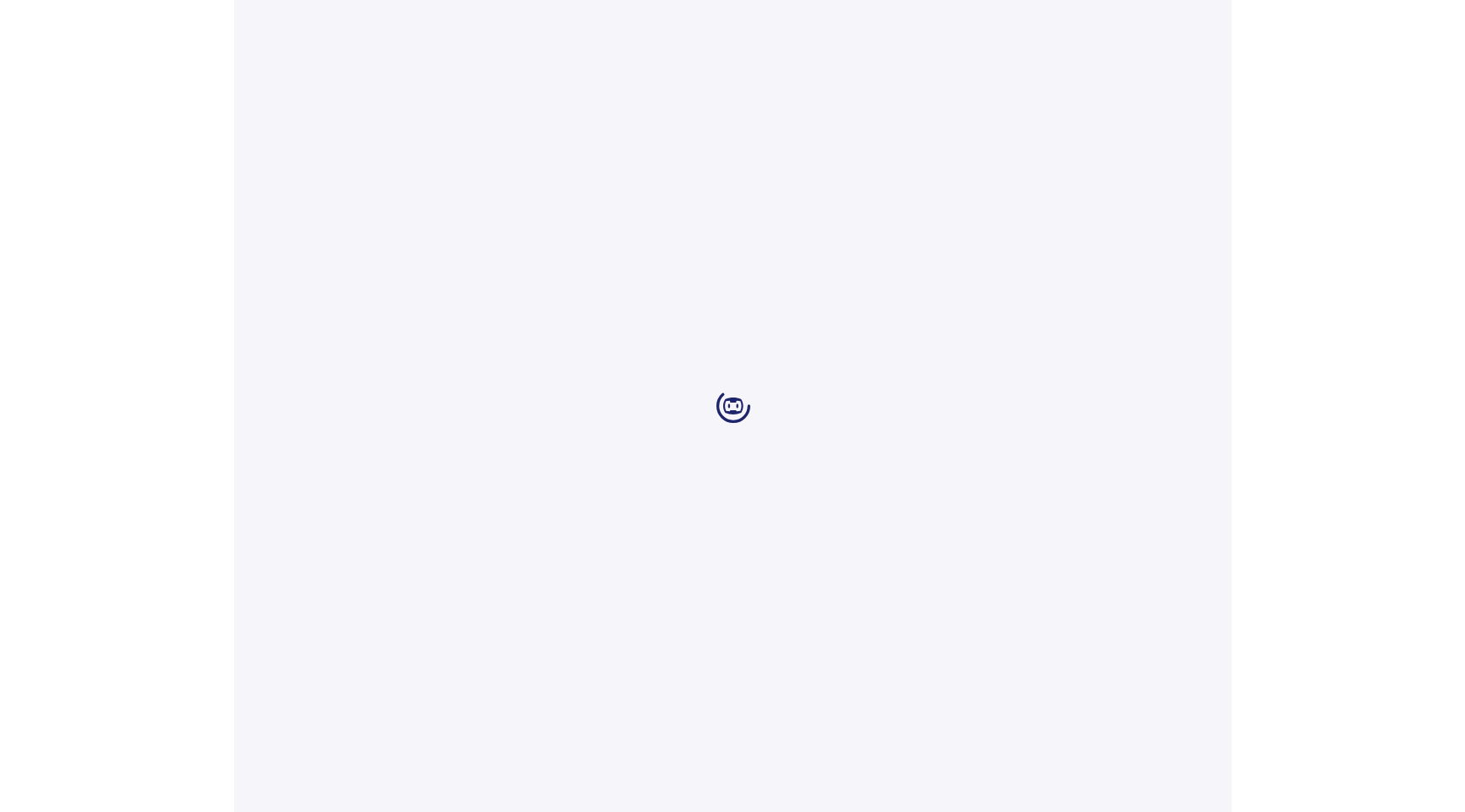 scroll, scrollTop: 0, scrollLeft: 0, axis: both 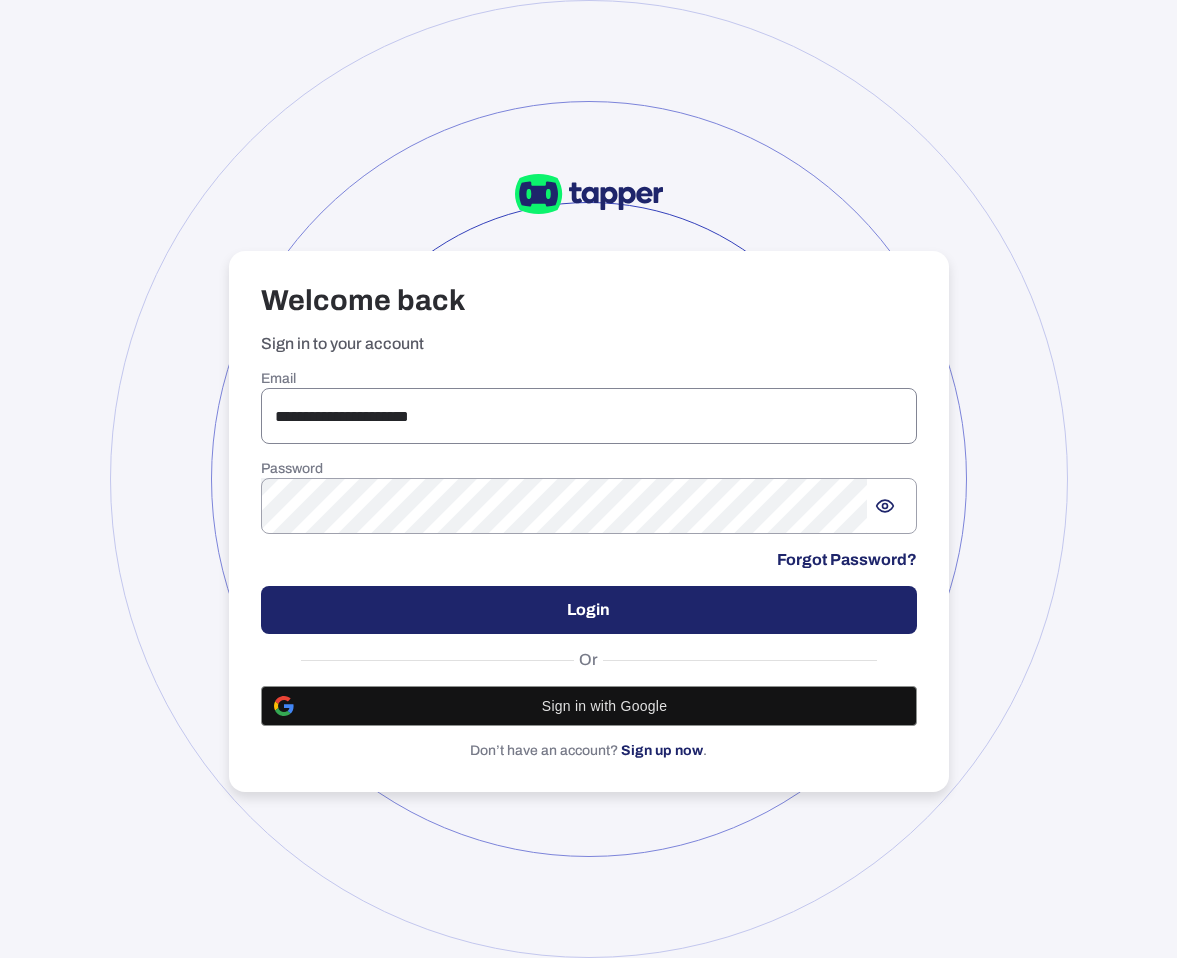 click on "**********" at bounding box center (589, 416) 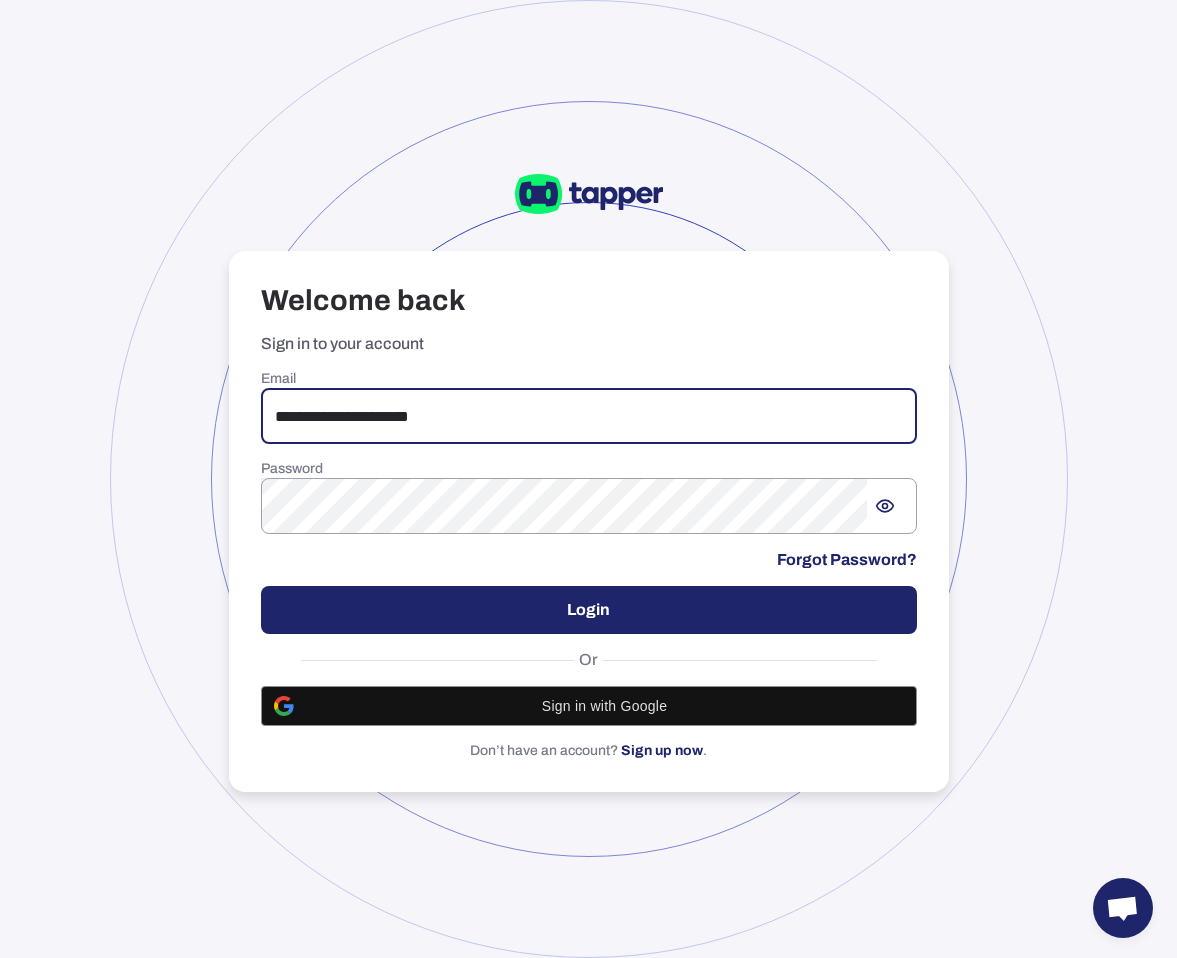 click on "**********" at bounding box center (589, 416) 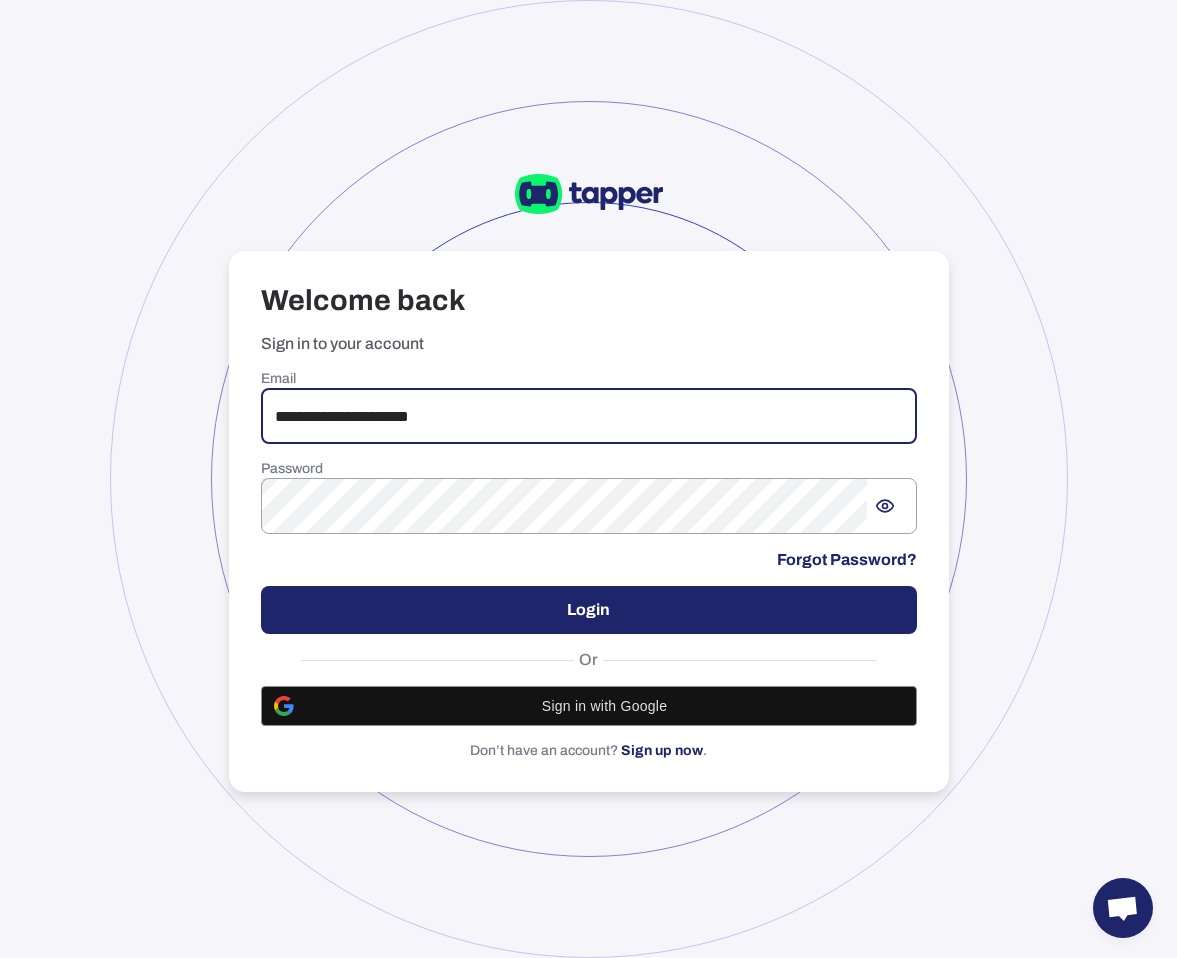 type on "**********" 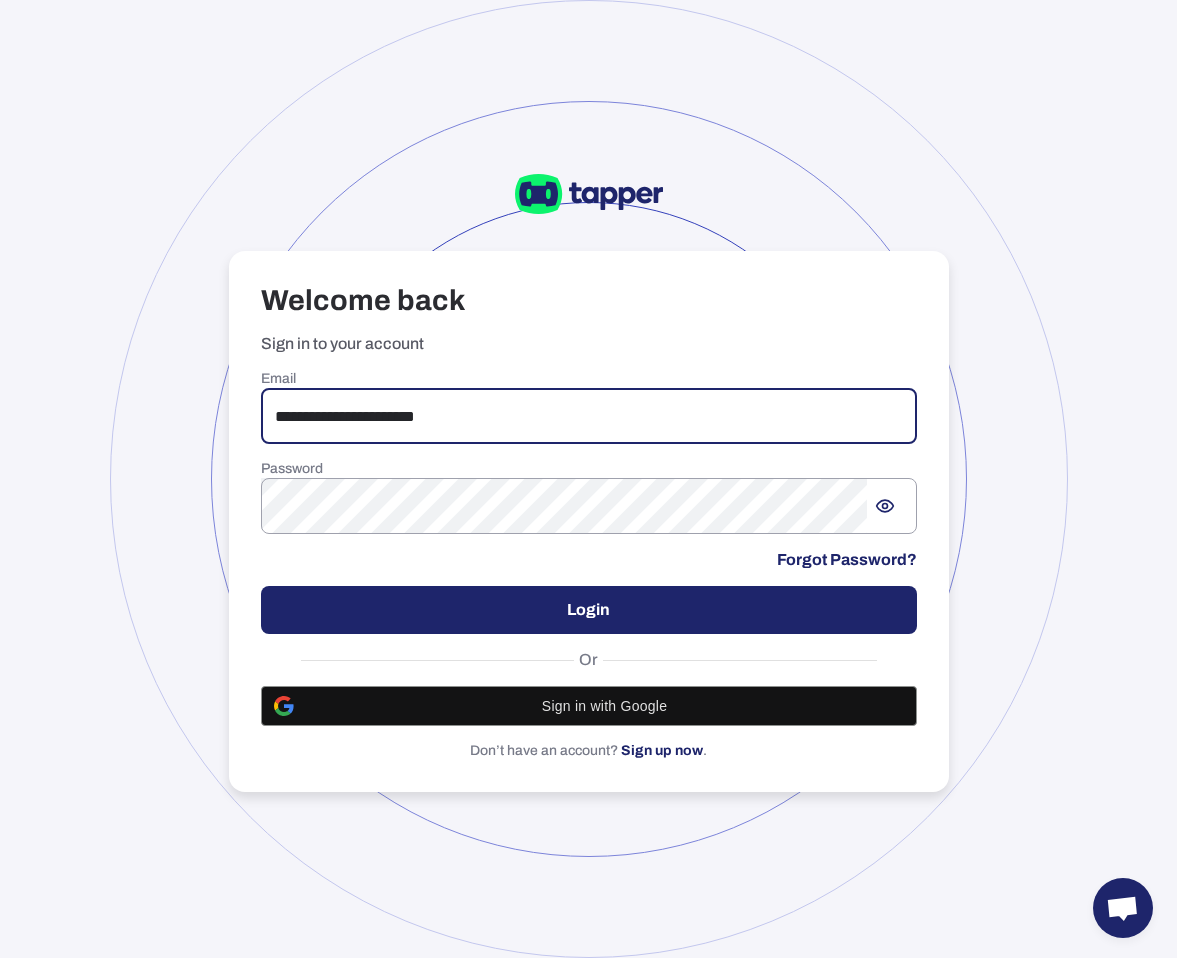 click on "Login" at bounding box center [589, 610] 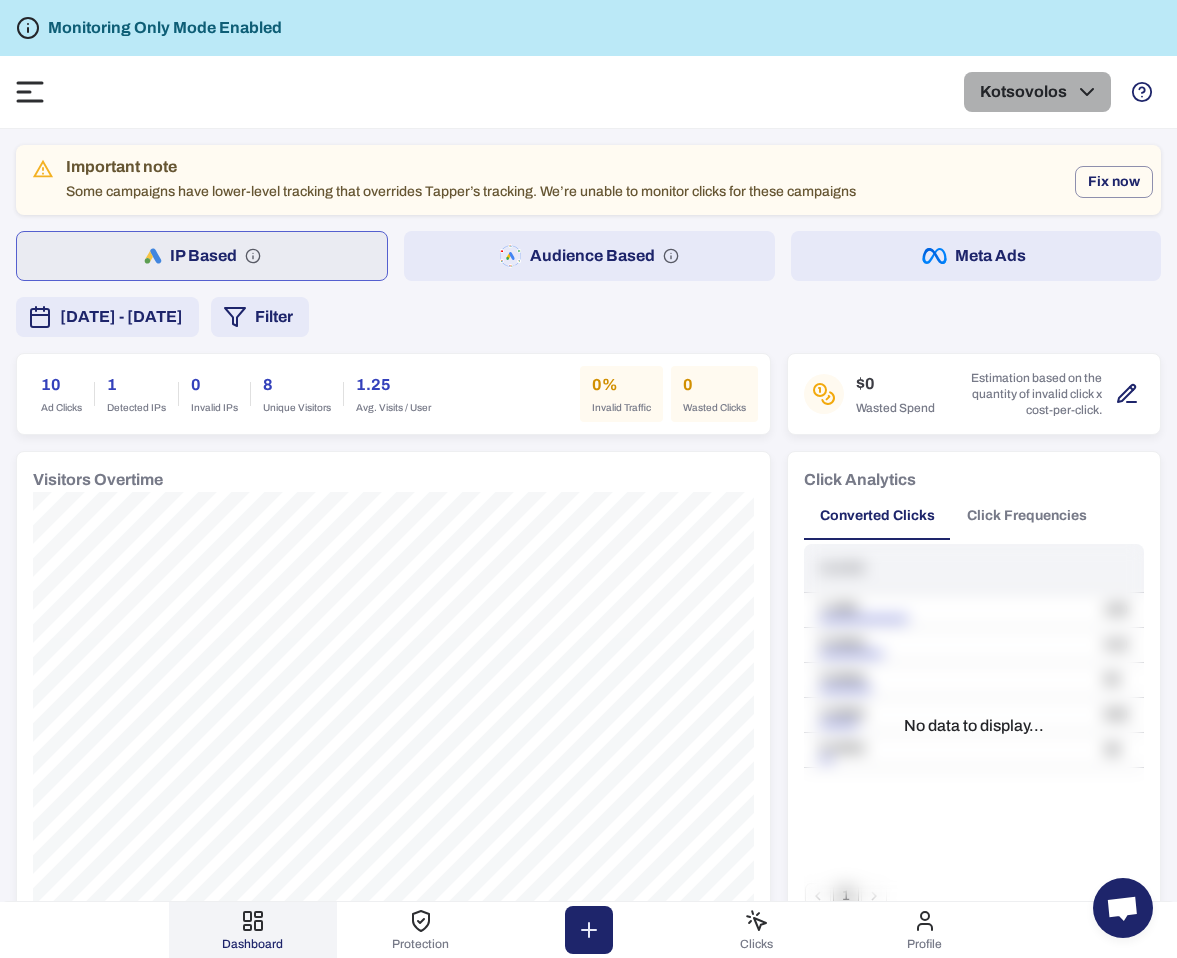 click on "Kotsovolos" at bounding box center (1037, 92) 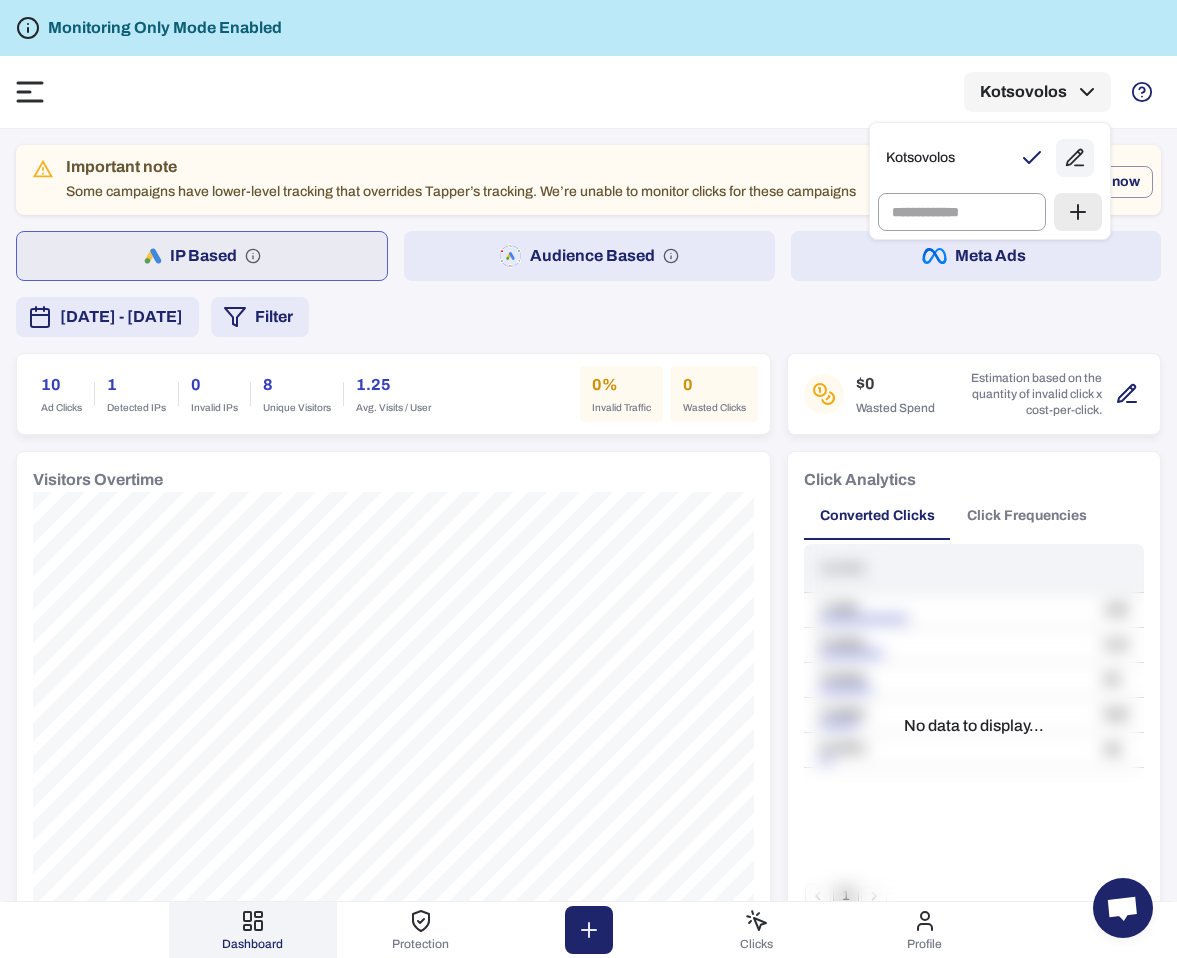 click at bounding box center (588, 479) 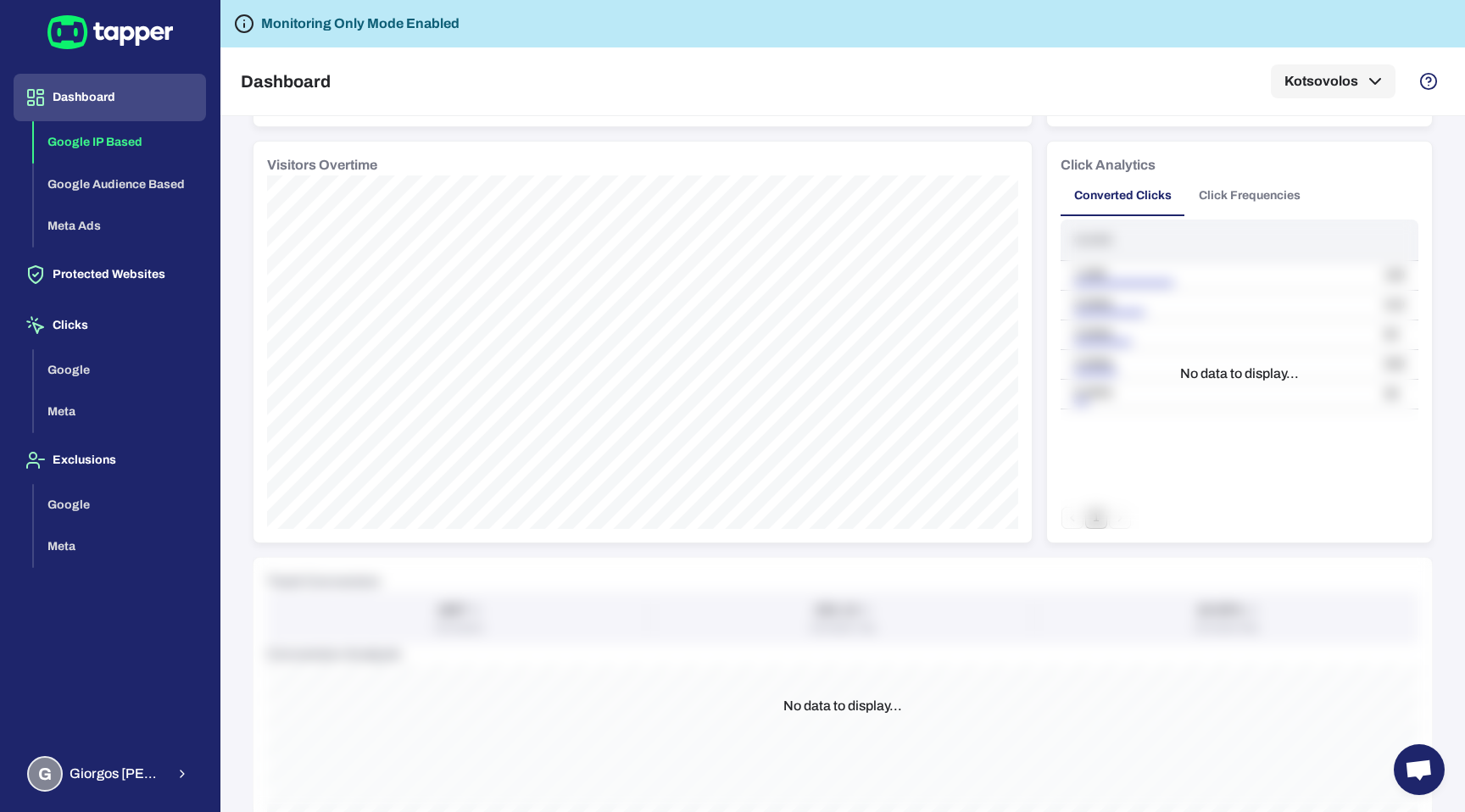 scroll, scrollTop: 0, scrollLeft: 0, axis: both 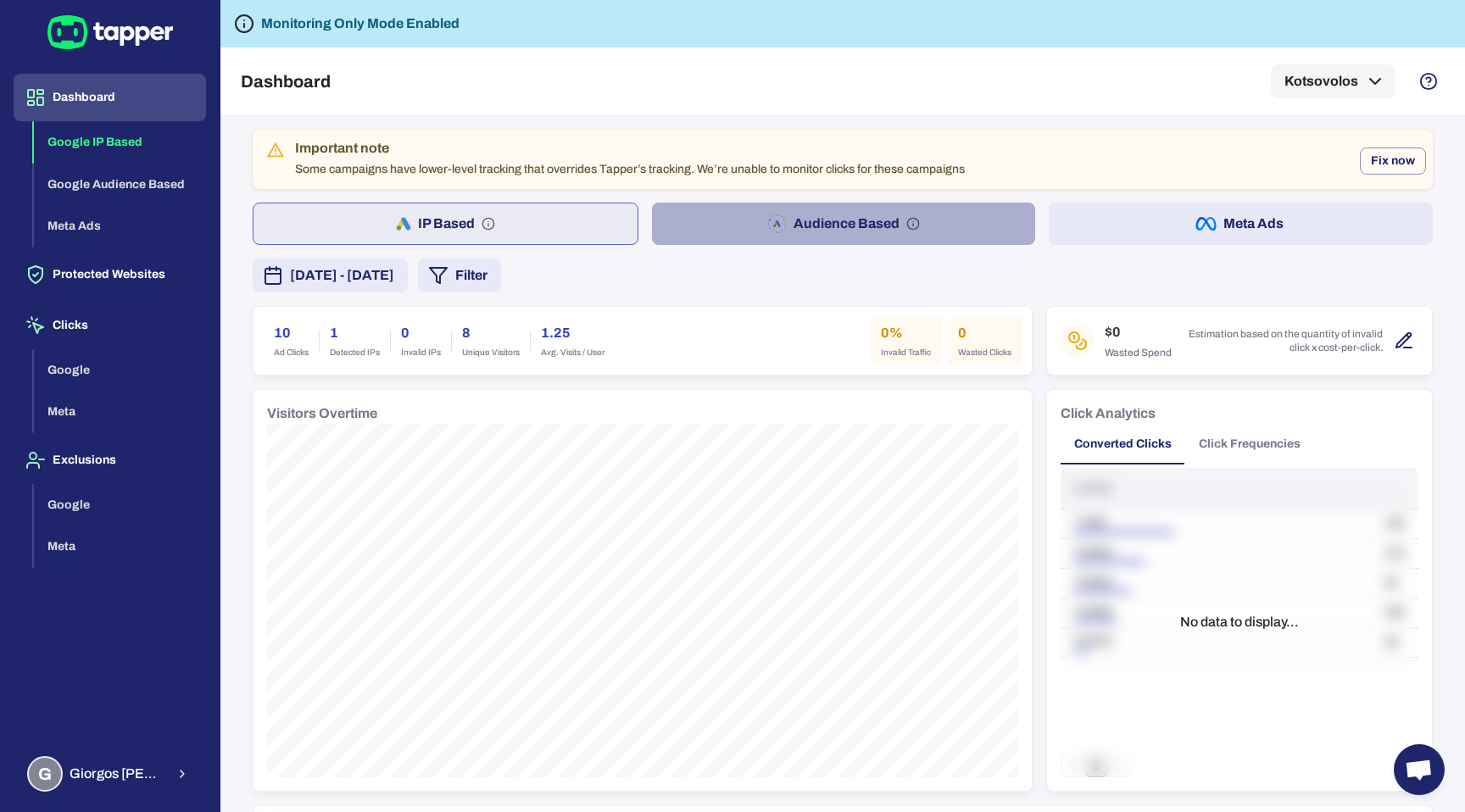 click on "Audience Based" at bounding box center [844, 224] 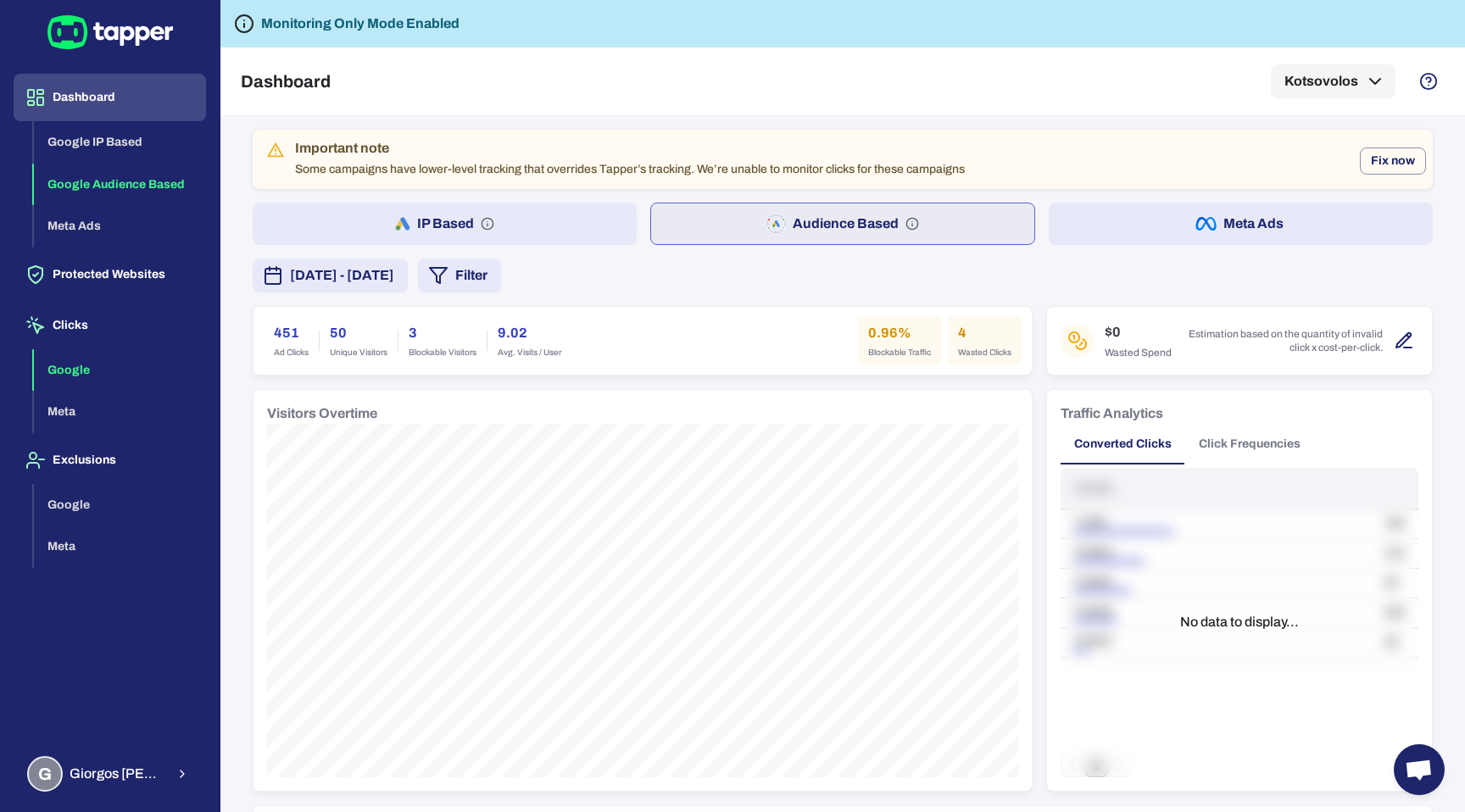 click on "Google" at bounding box center (120, 370) 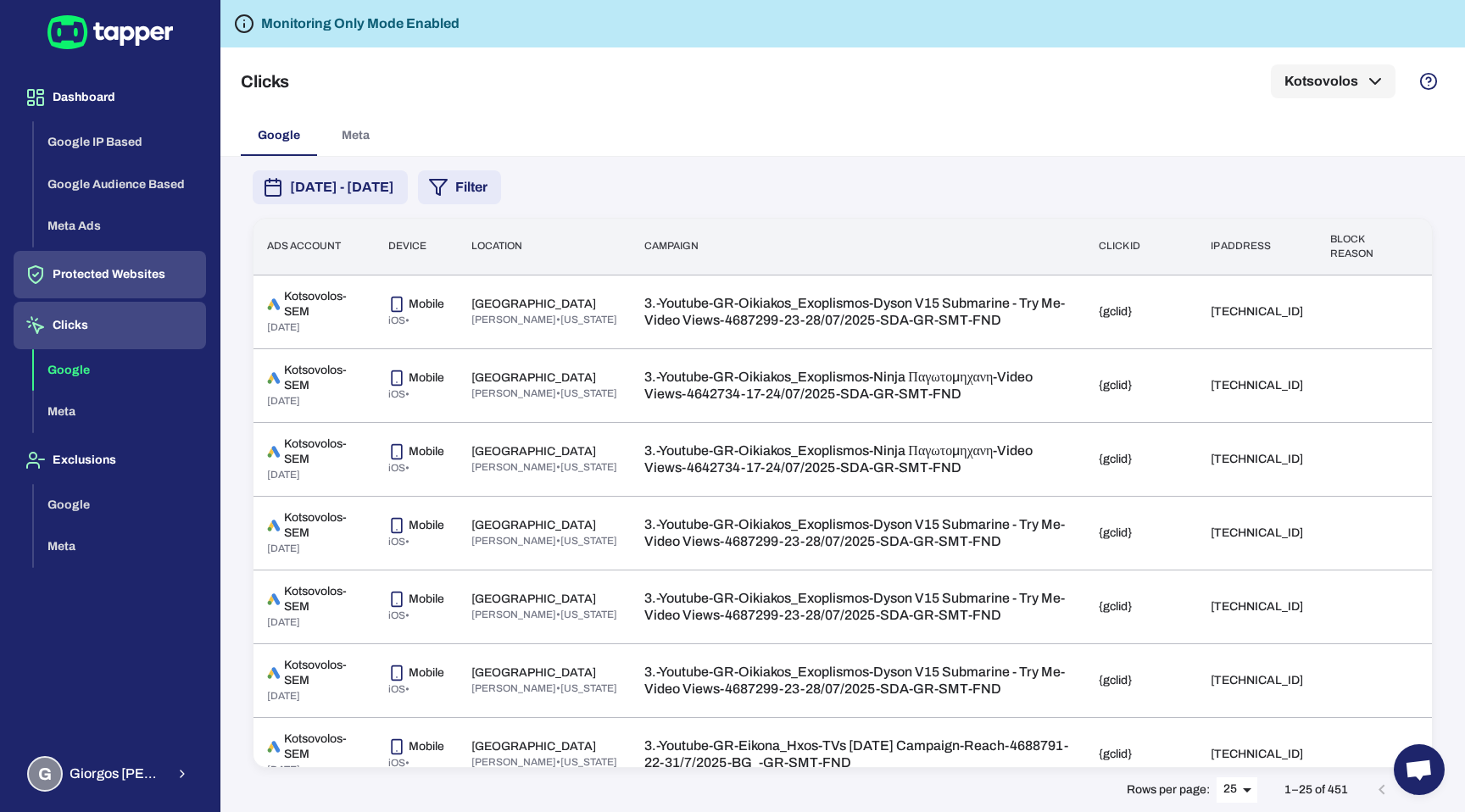 click on "Protected Websites" at bounding box center (109, 275) 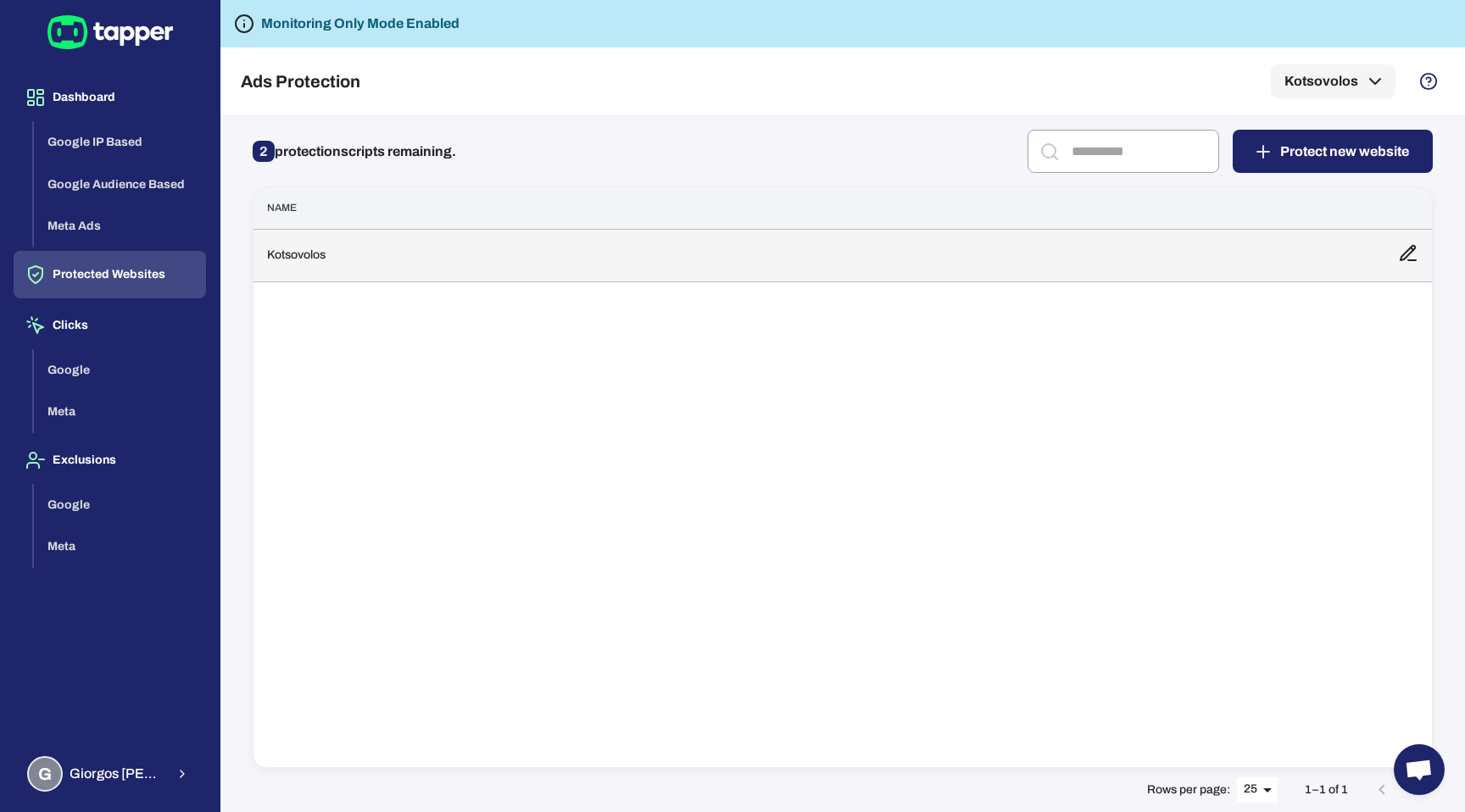 click on "Kotsovolos" at bounding box center [819, 255] 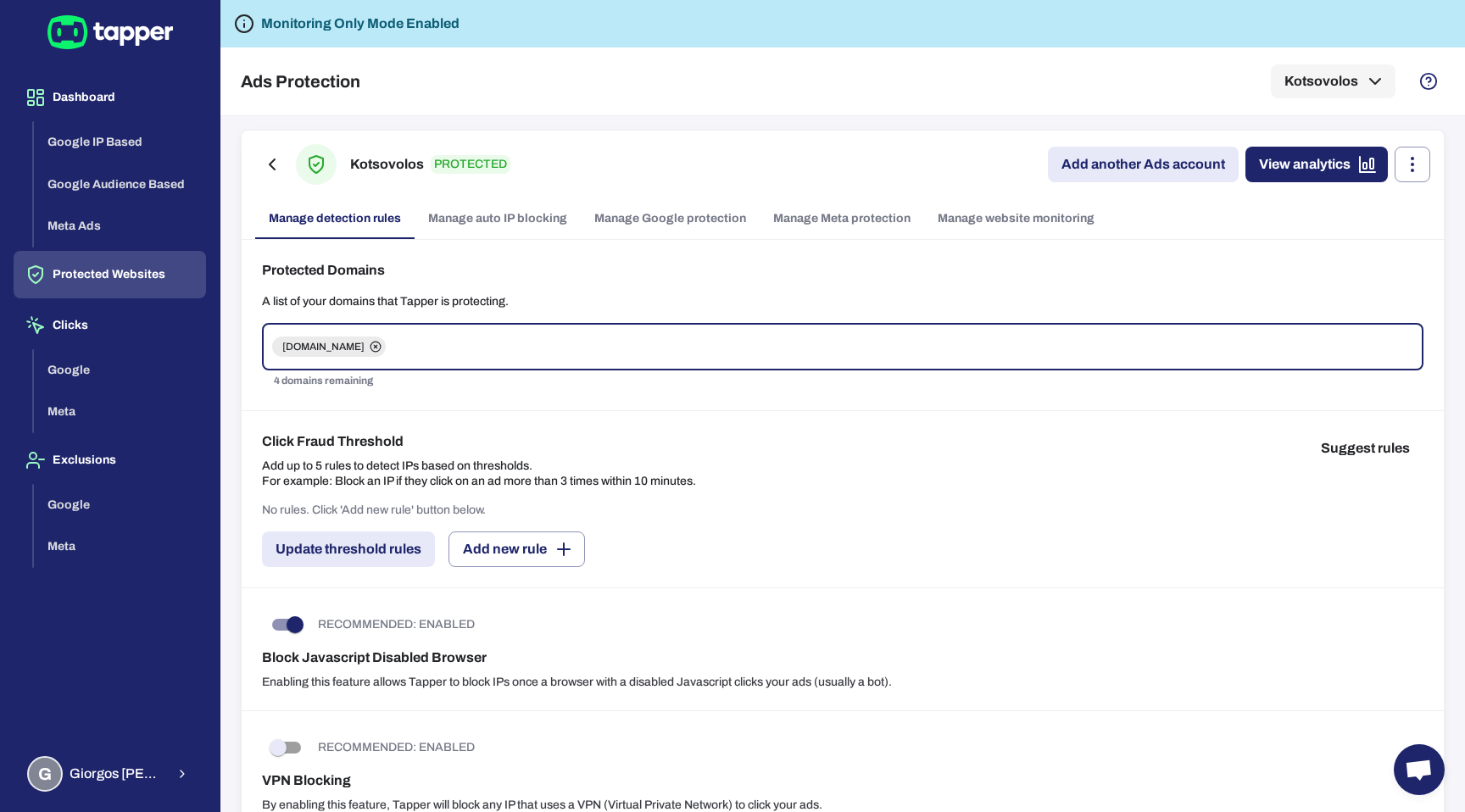 click on "Manage Meta protection" at bounding box center (842, 219) 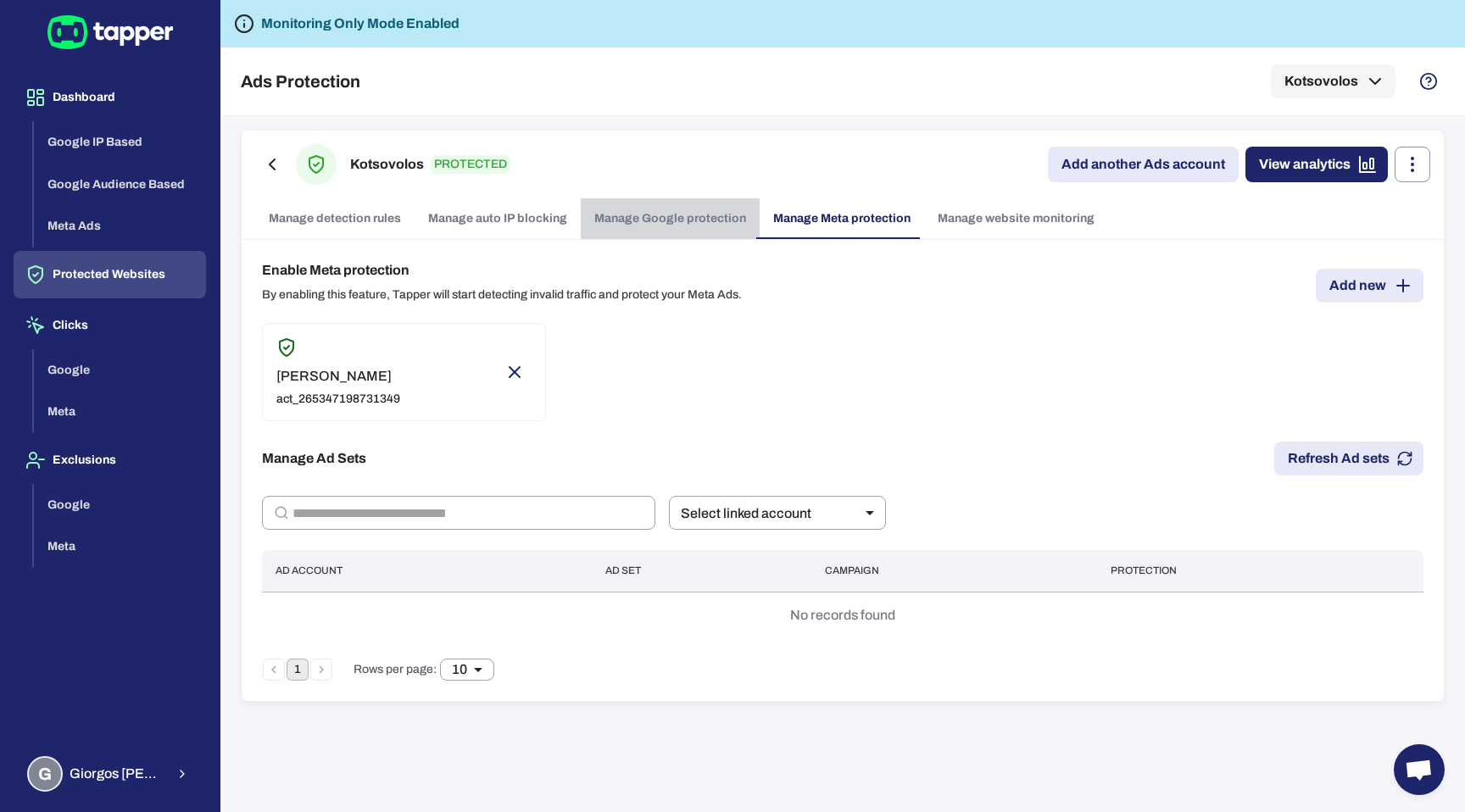 click on "Manage Google protection" at bounding box center [670, 219] 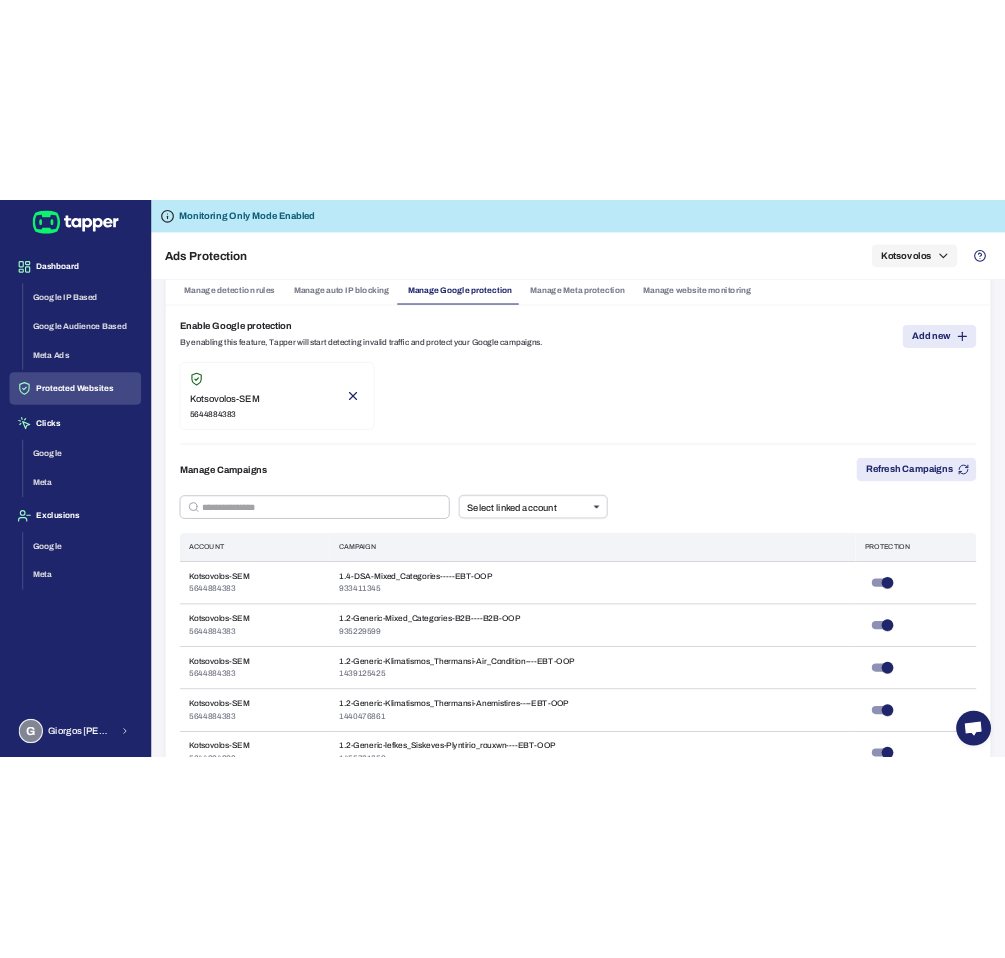 scroll, scrollTop: 24, scrollLeft: 0, axis: vertical 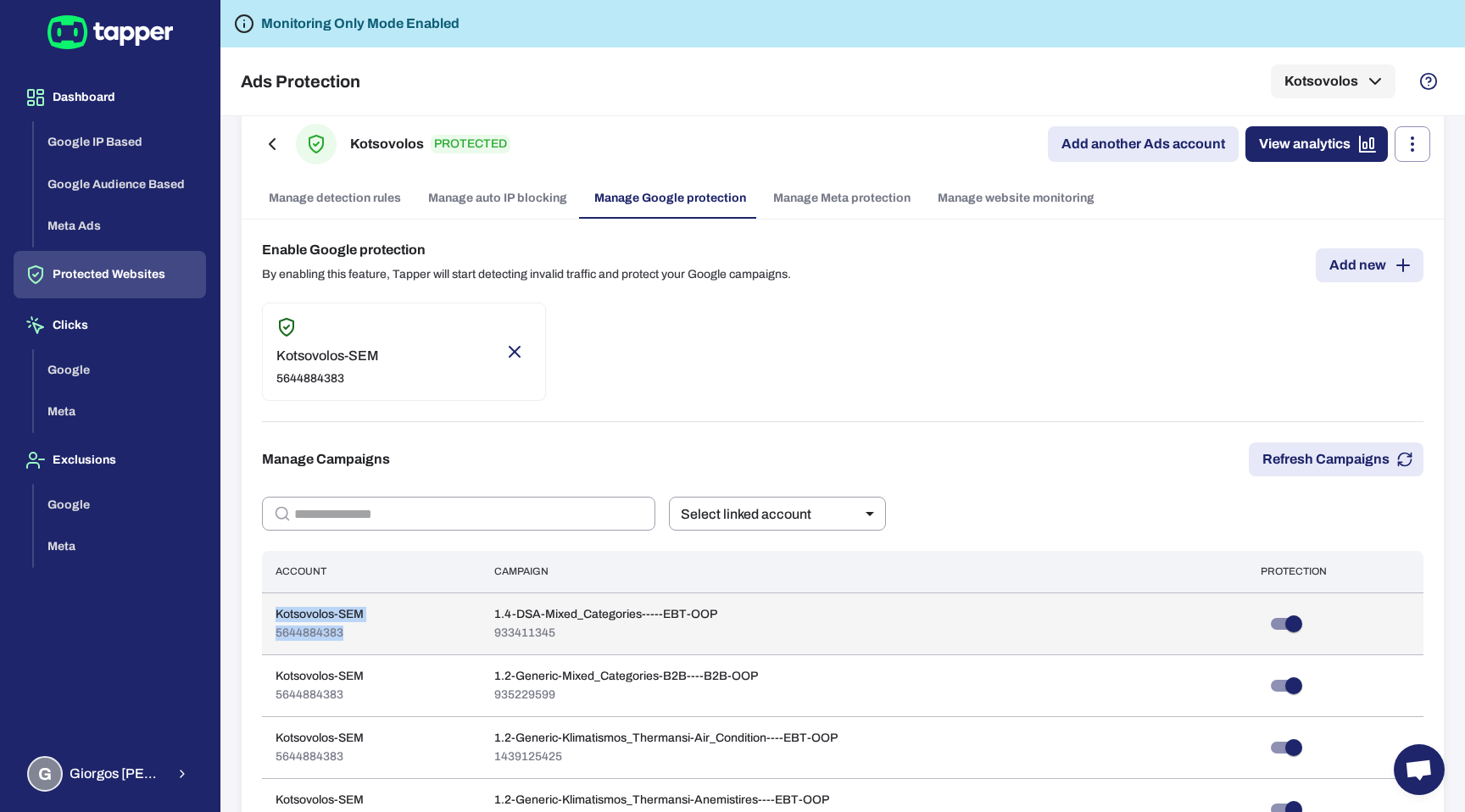 drag, startPoint x: 346, startPoint y: 633, endPoint x: 267, endPoint y: 629, distance: 79.1012 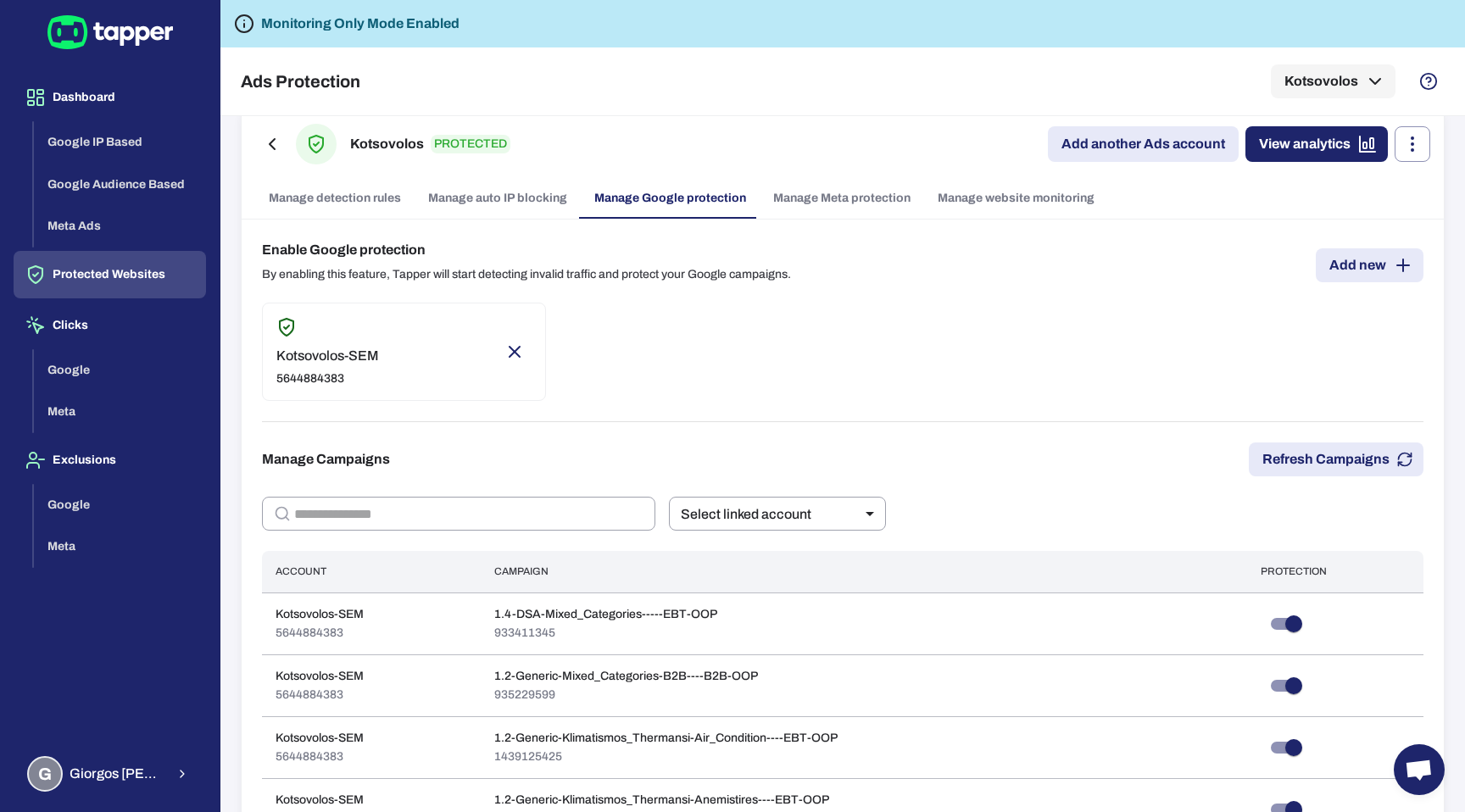 click on "Kotsovolos-SEM 5644884383" at bounding box center (843, 352) 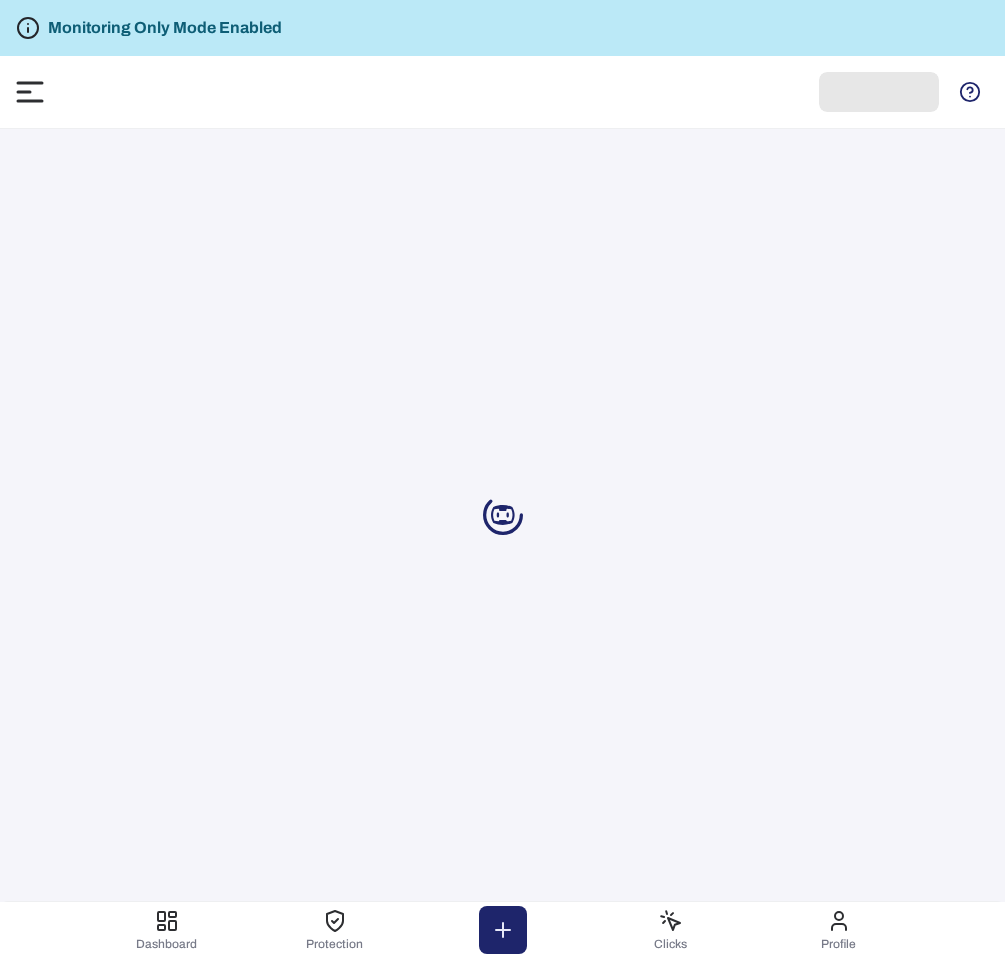 scroll, scrollTop: 0, scrollLeft: 0, axis: both 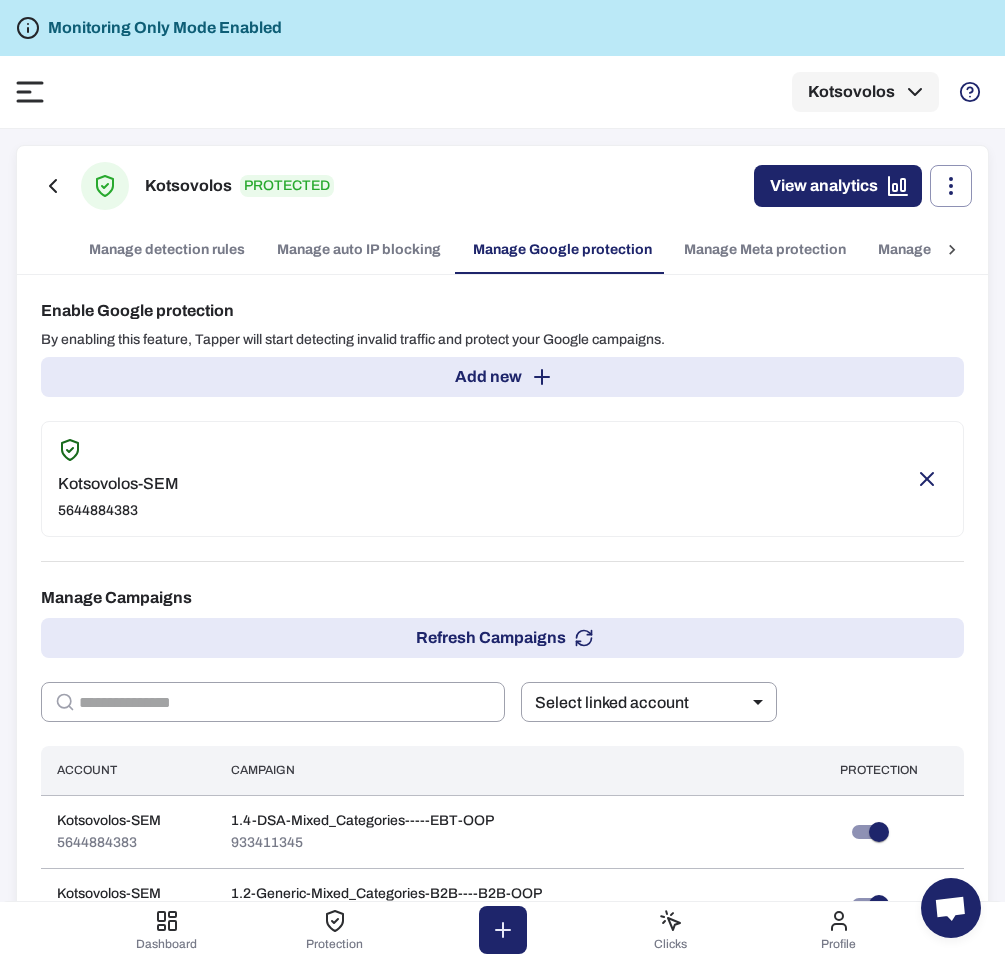 click on "Ads Protection Kotsovolos" at bounding box center (502, 92) 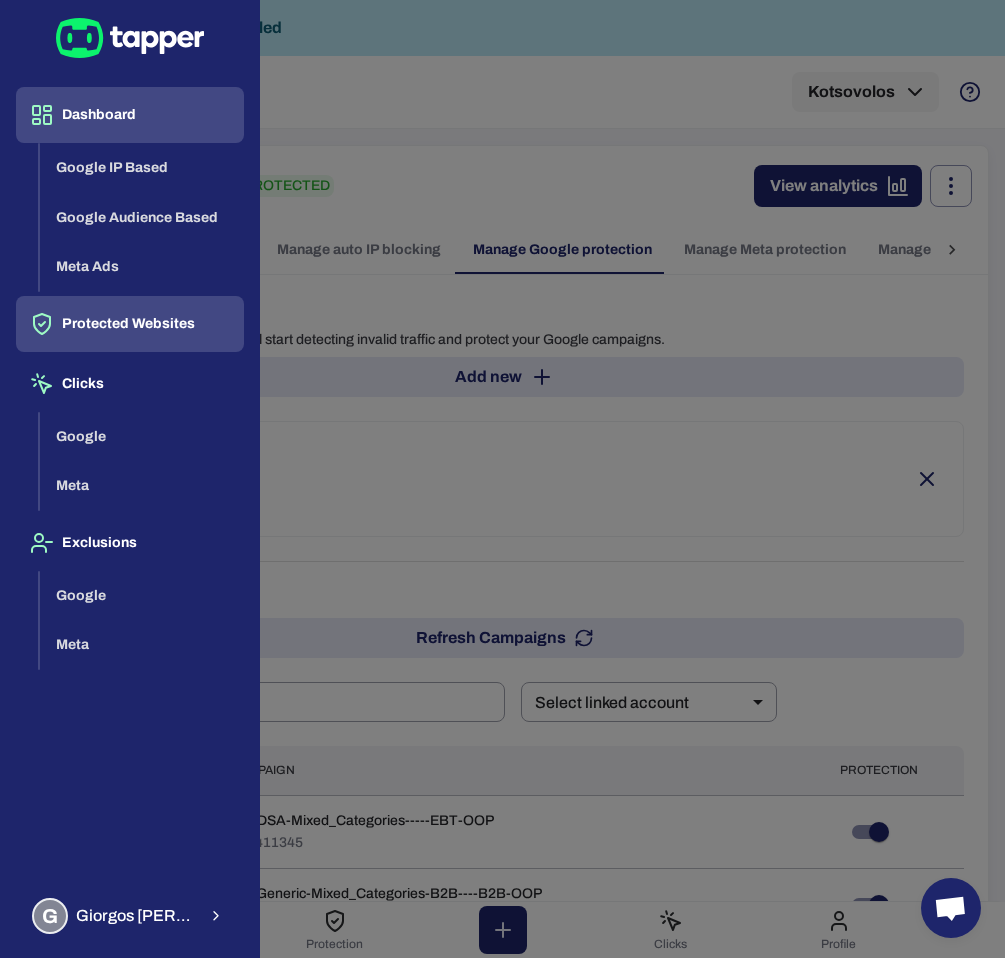 click on "Dashboard" at bounding box center [130, 115] 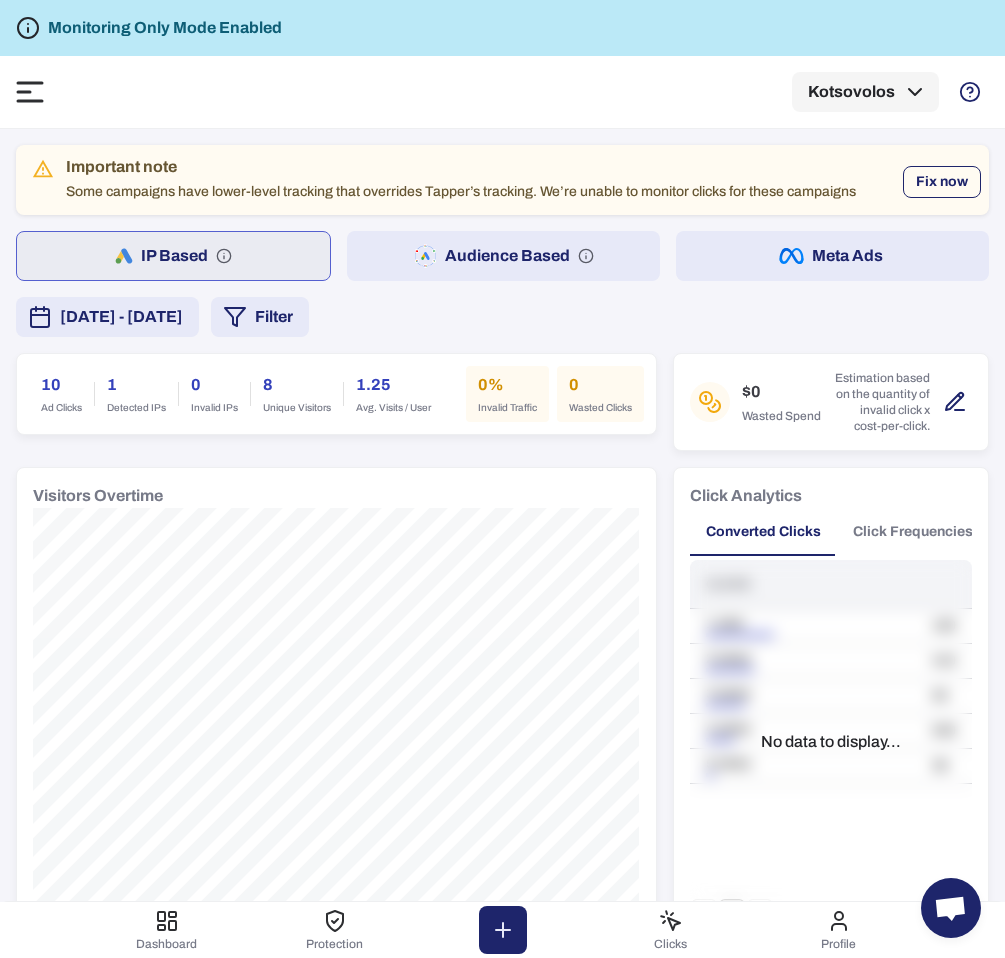 click on "Fix now" at bounding box center [942, 182] 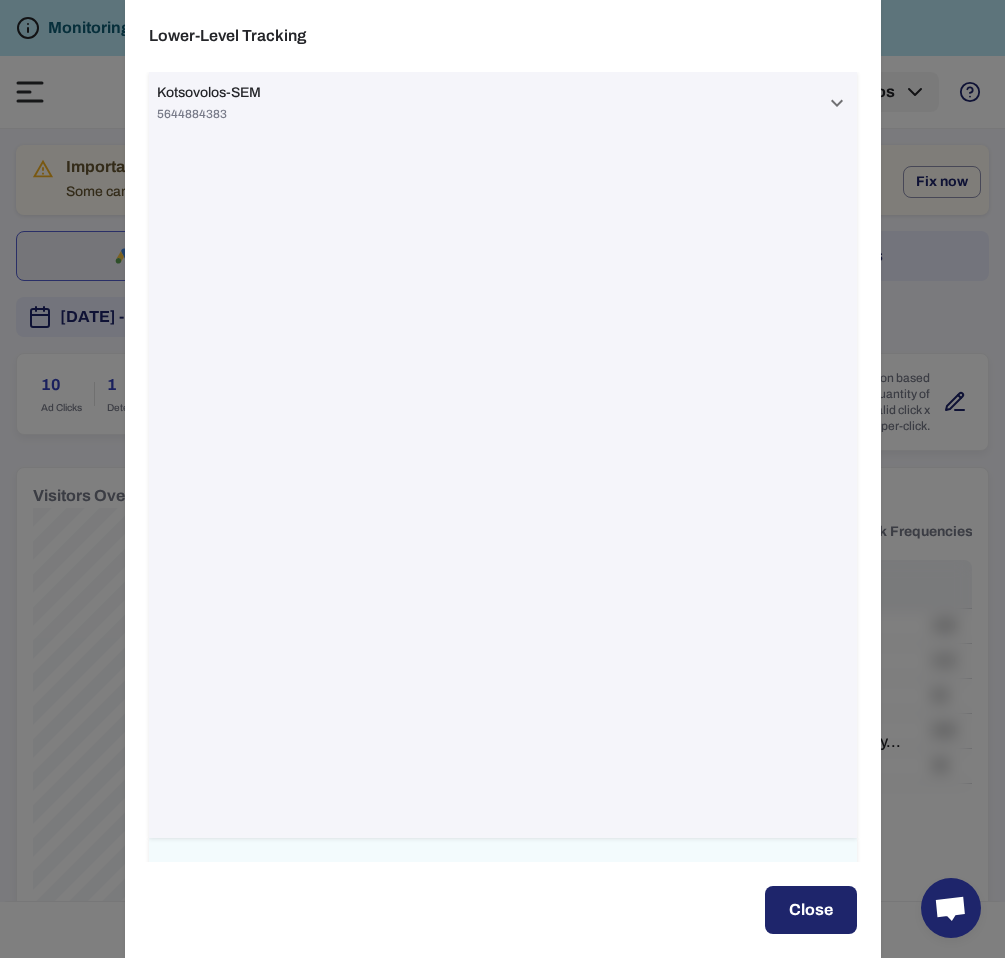 click 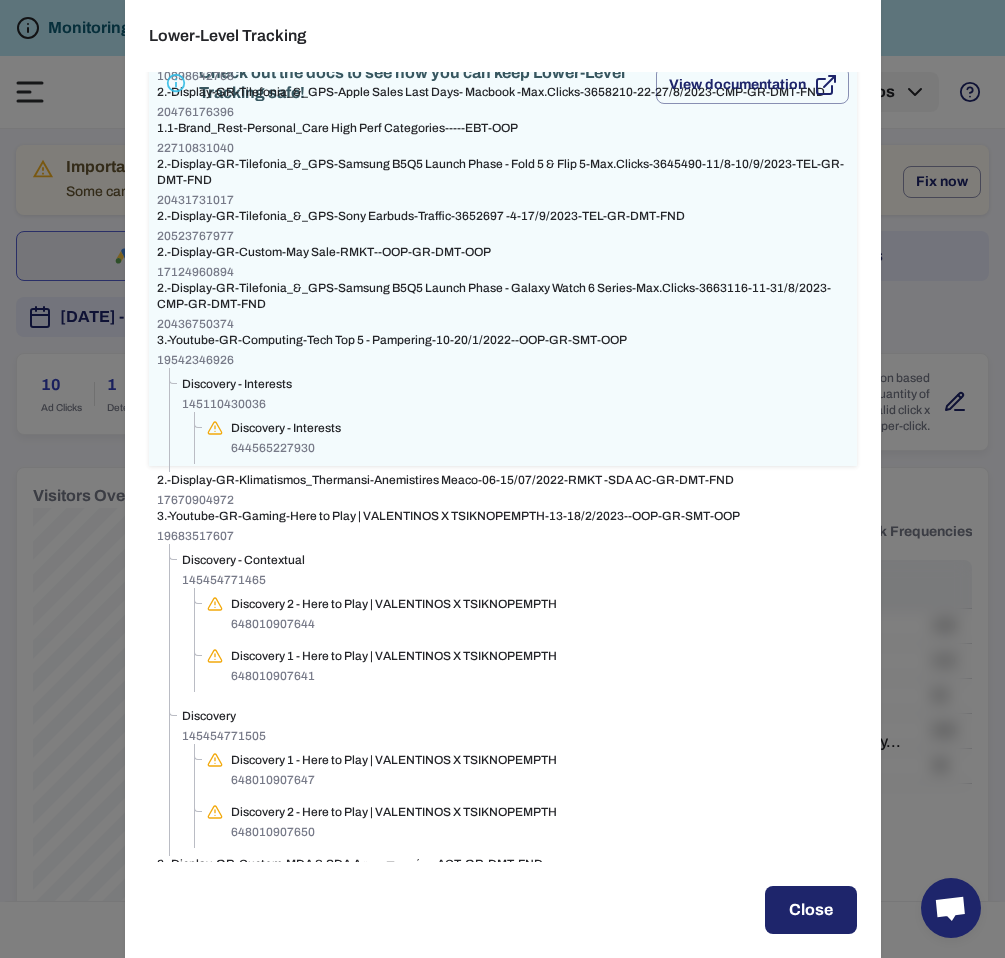 scroll, scrollTop: 1354, scrollLeft: 0, axis: vertical 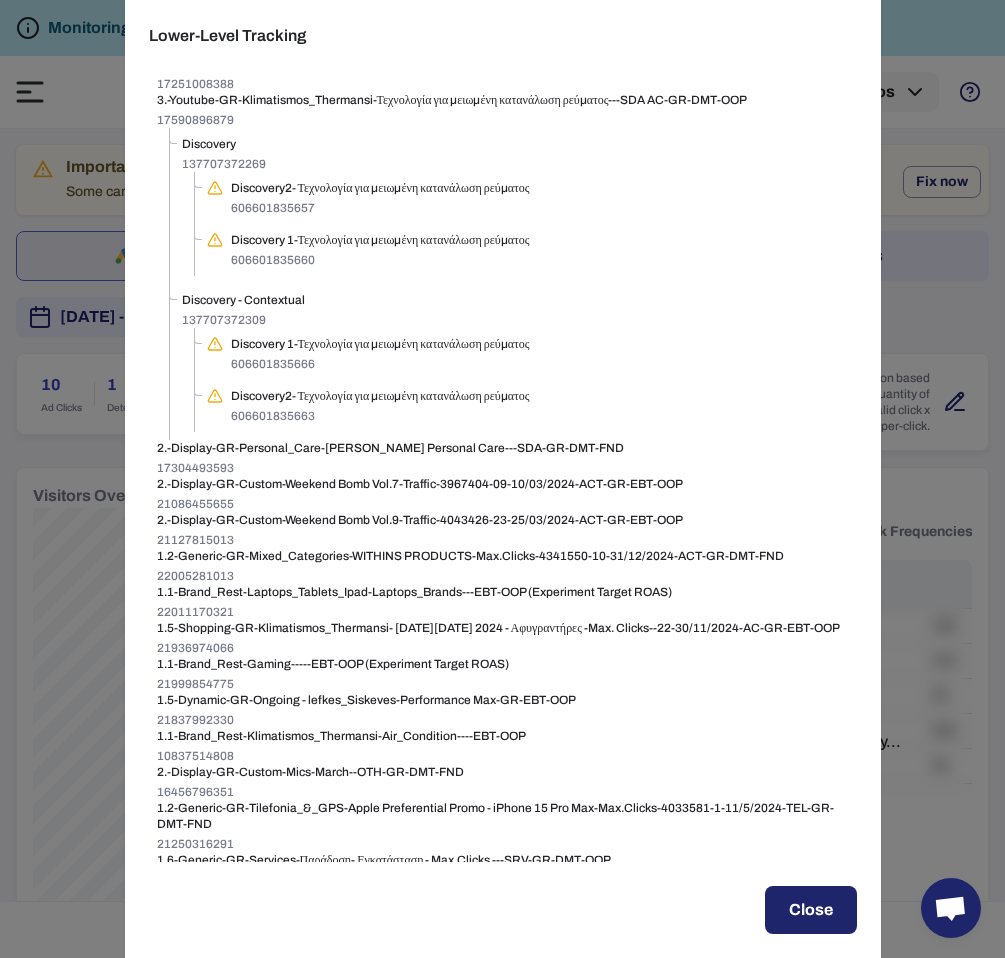 click on "2.-Display-GR-Personal_Care-Braun Personal Care---SDA-GR-DMT-FND" at bounding box center [503, 448] 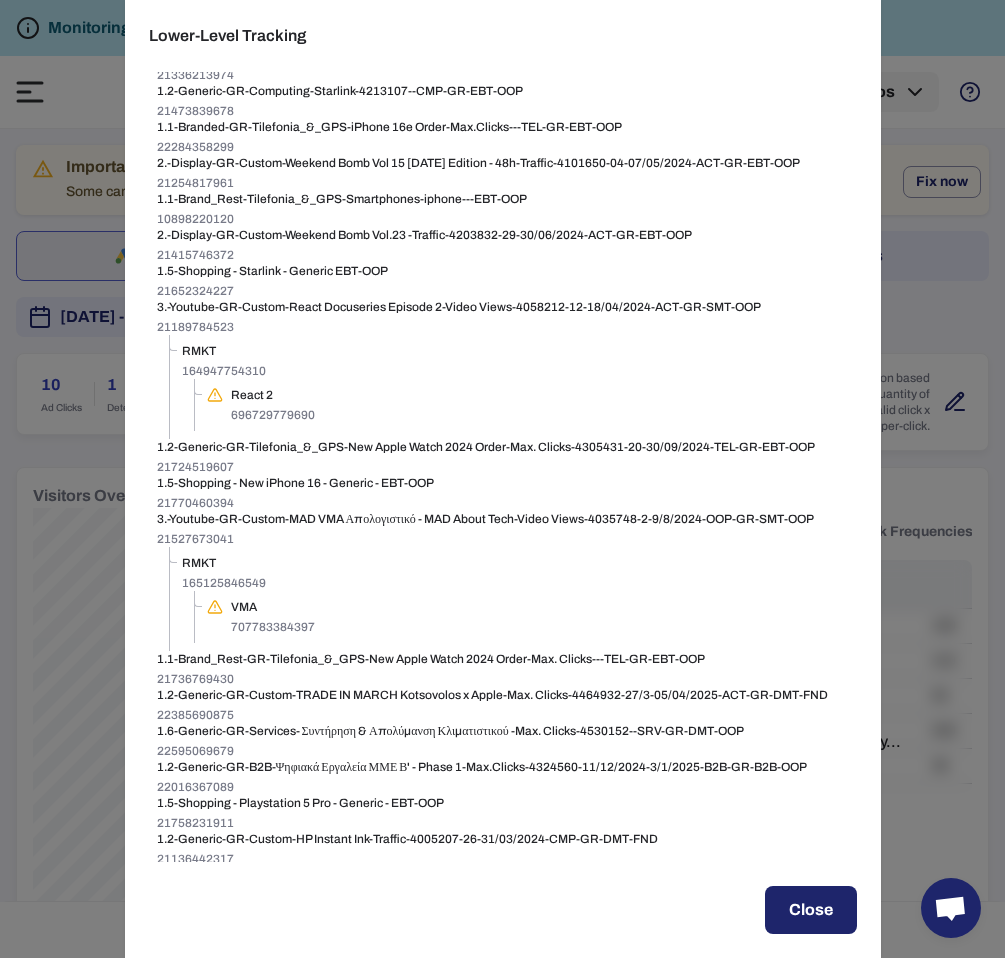 scroll, scrollTop: 8238, scrollLeft: 0, axis: vertical 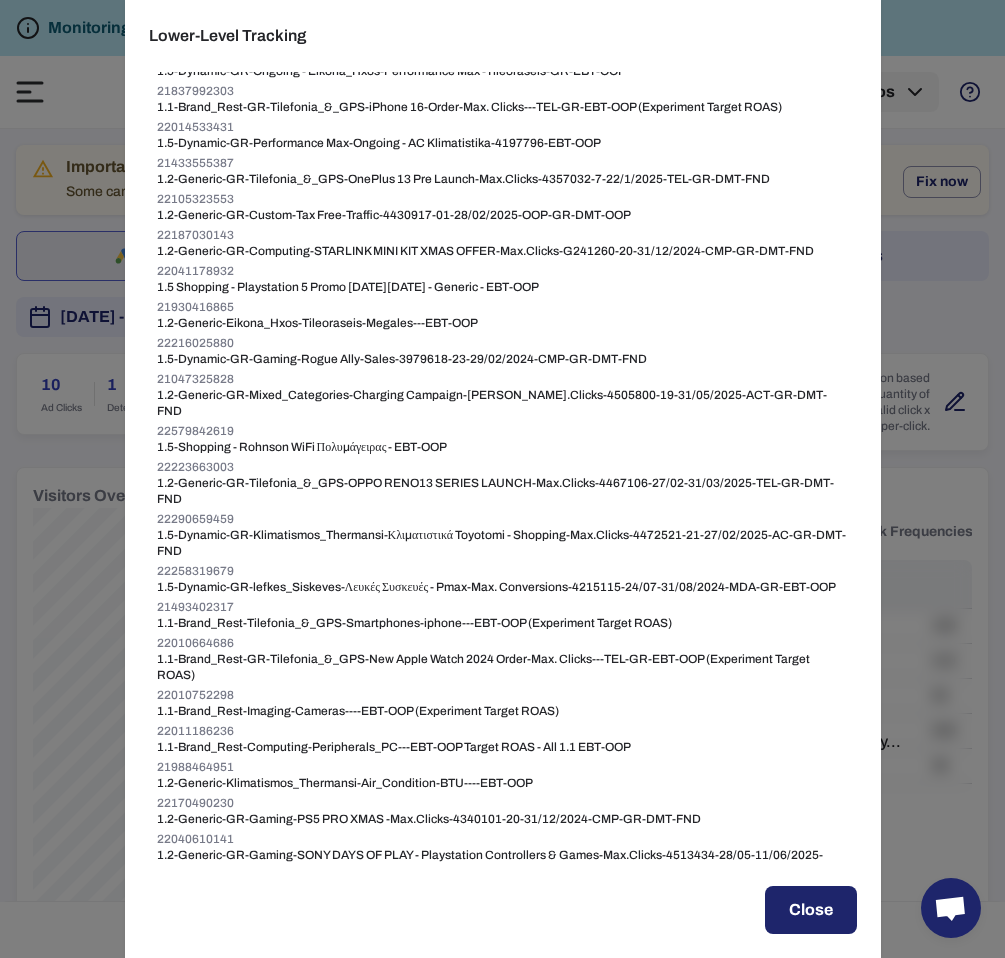 click on "Close" at bounding box center [811, 910] 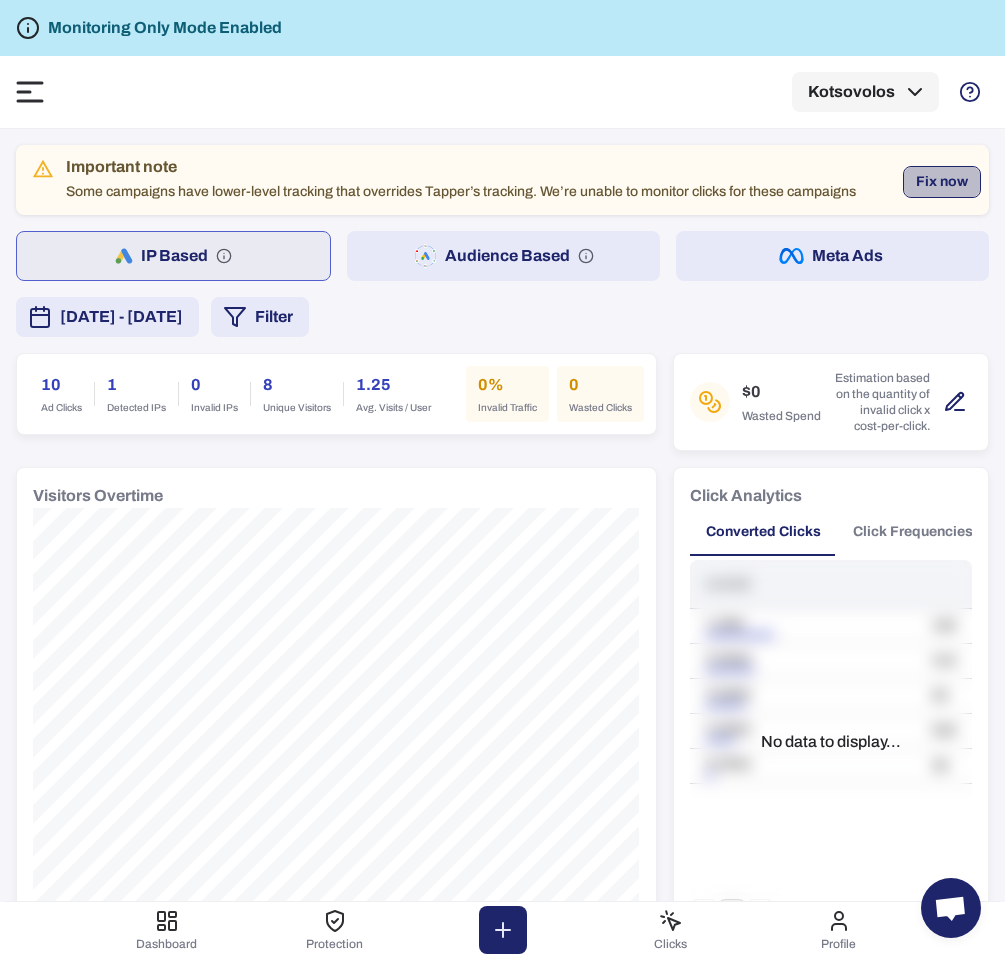 click on "Fix now" at bounding box center (942, 182) 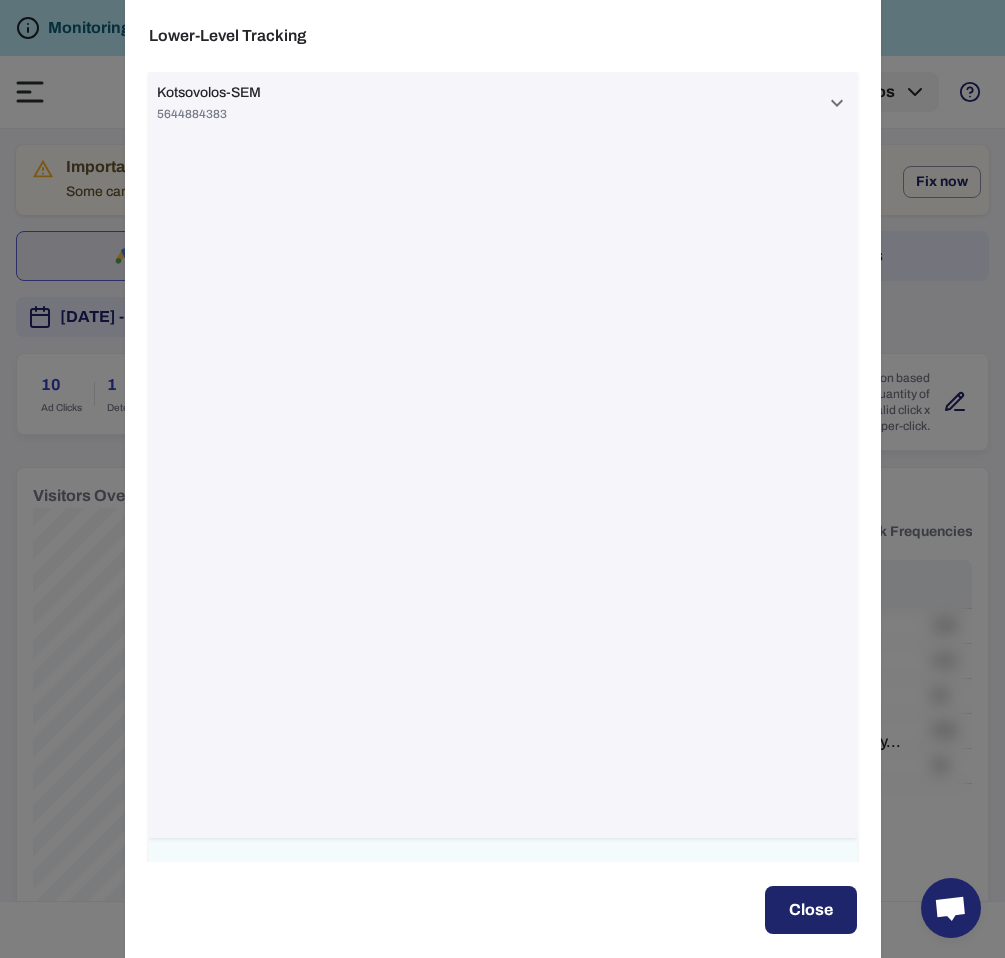 click 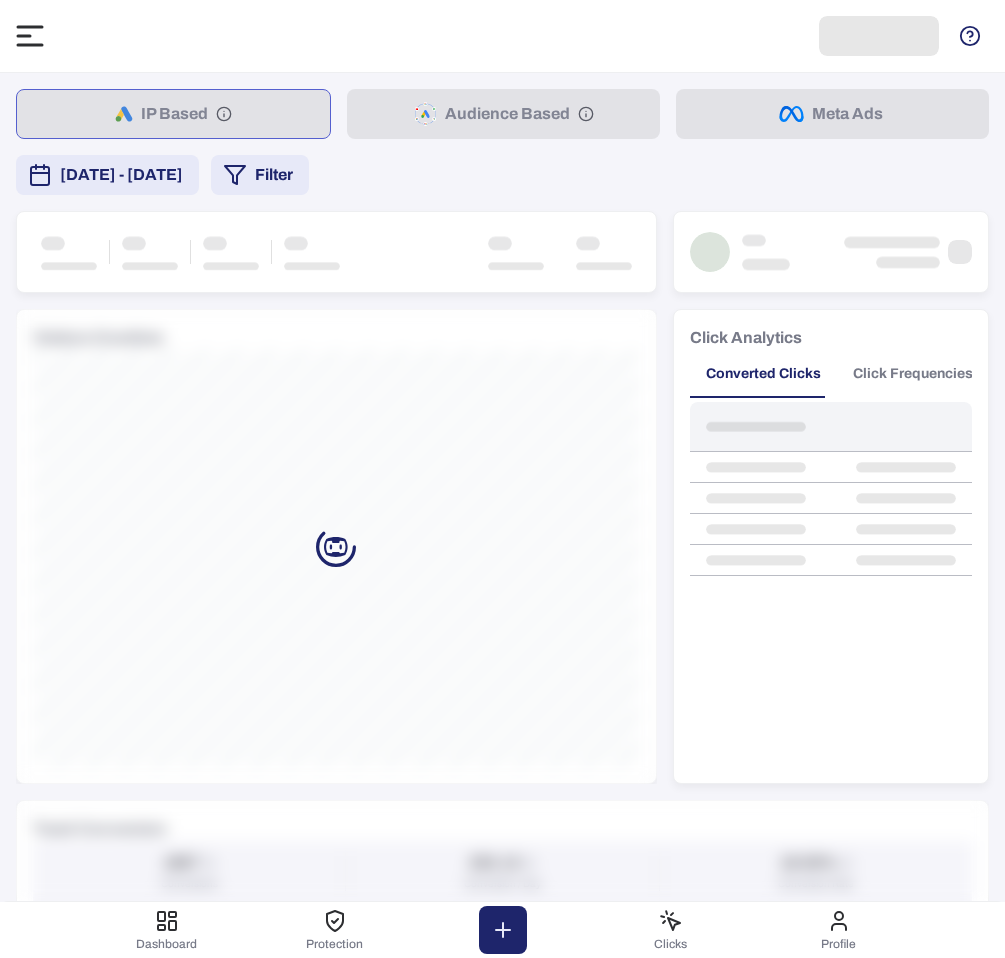 scroll, scrollTop: 0, scrollLeft: 0, axis: both 